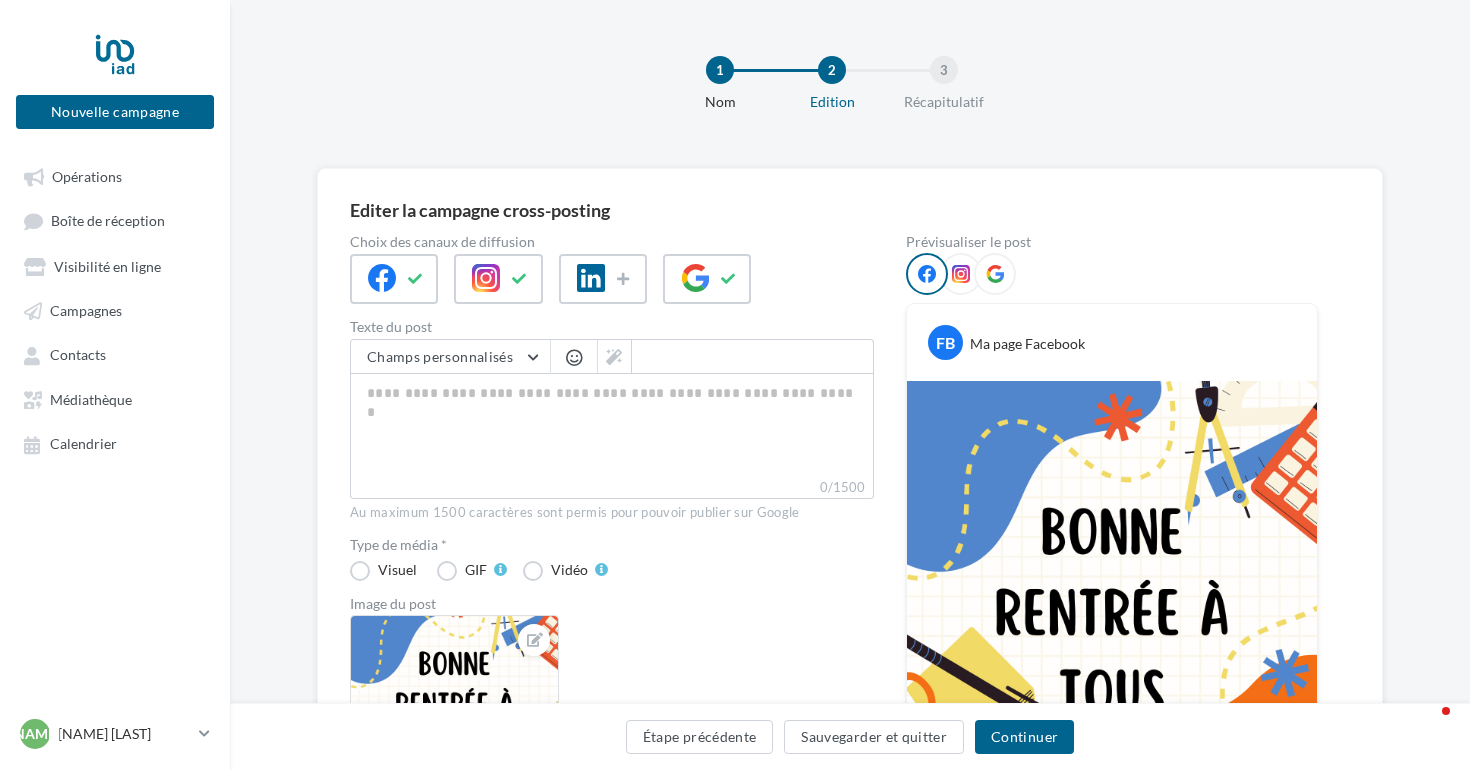 scroll, scrollTop: 0, scrollLeft: 0, axis: both 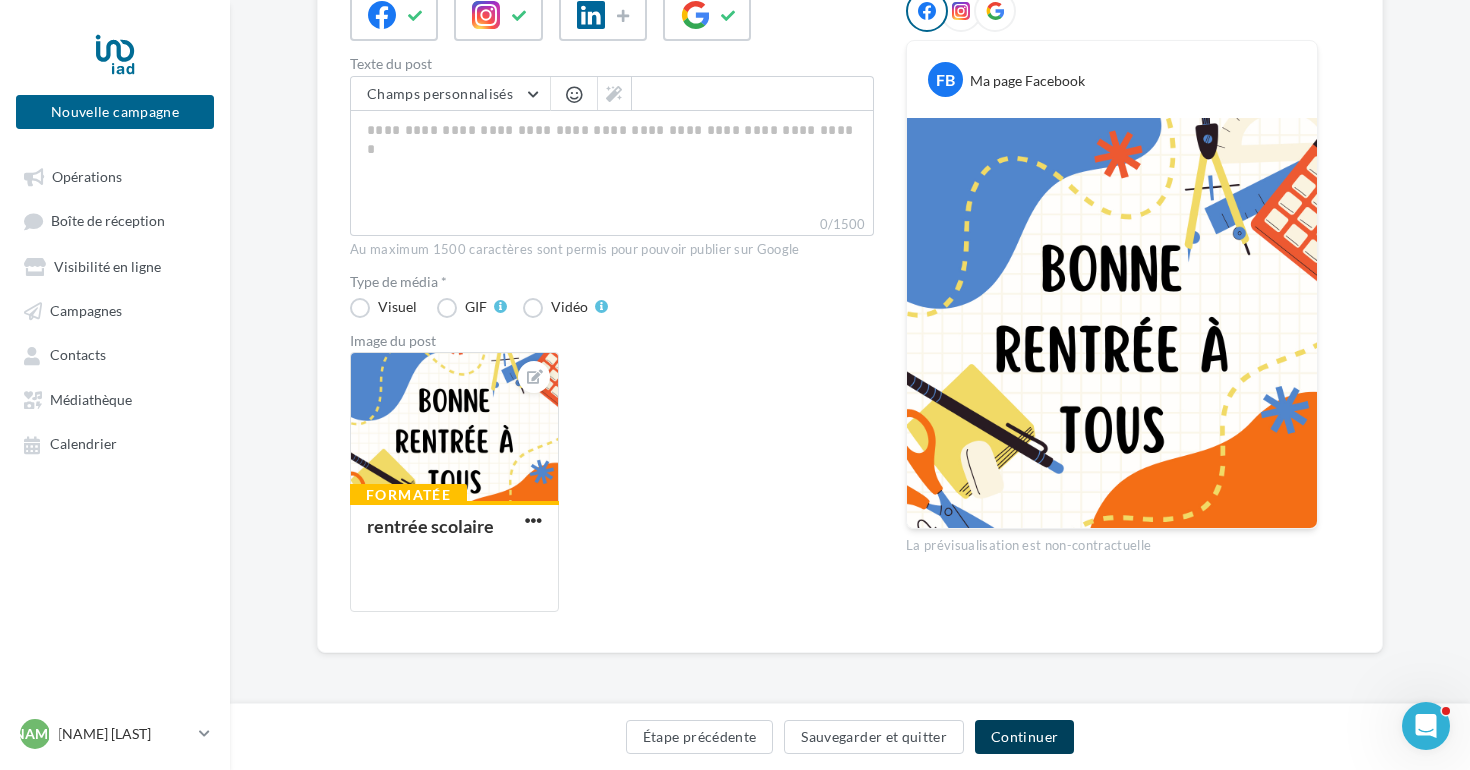 click on "Continuer" at bounding box center [1024, 737] 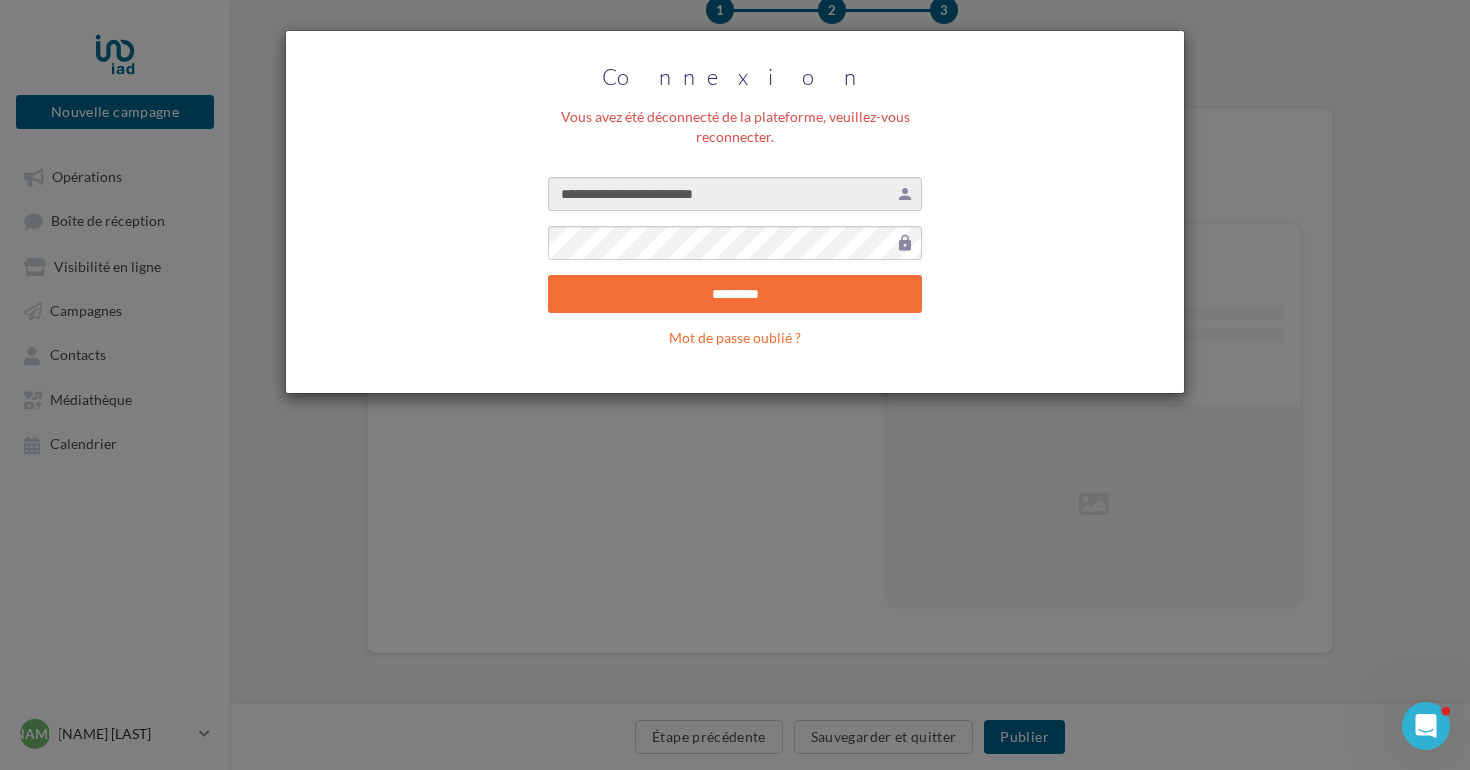 scroll, scrollTop: 0, scrollLeft: 0, axis: both 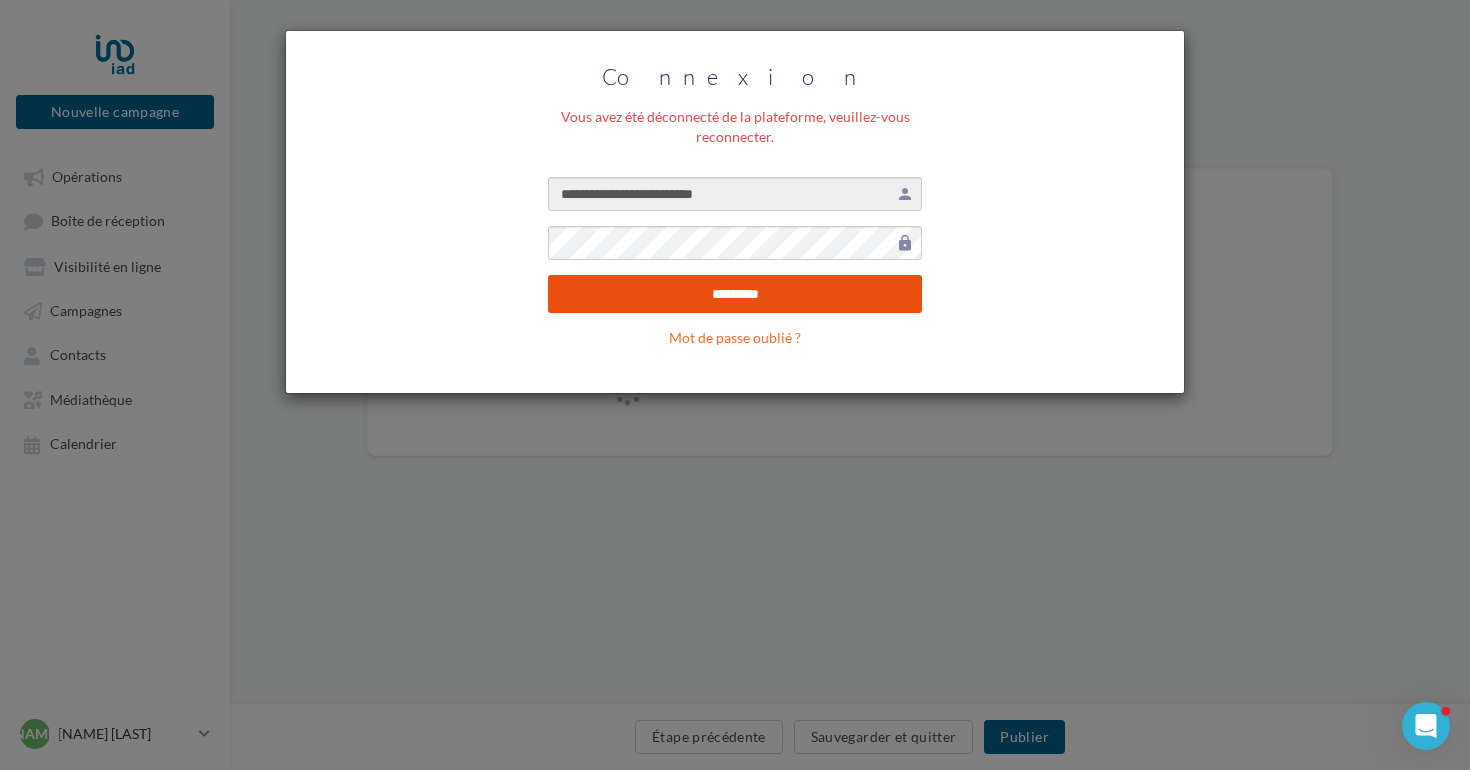 click on "*********" at bounding box center [735, 294] 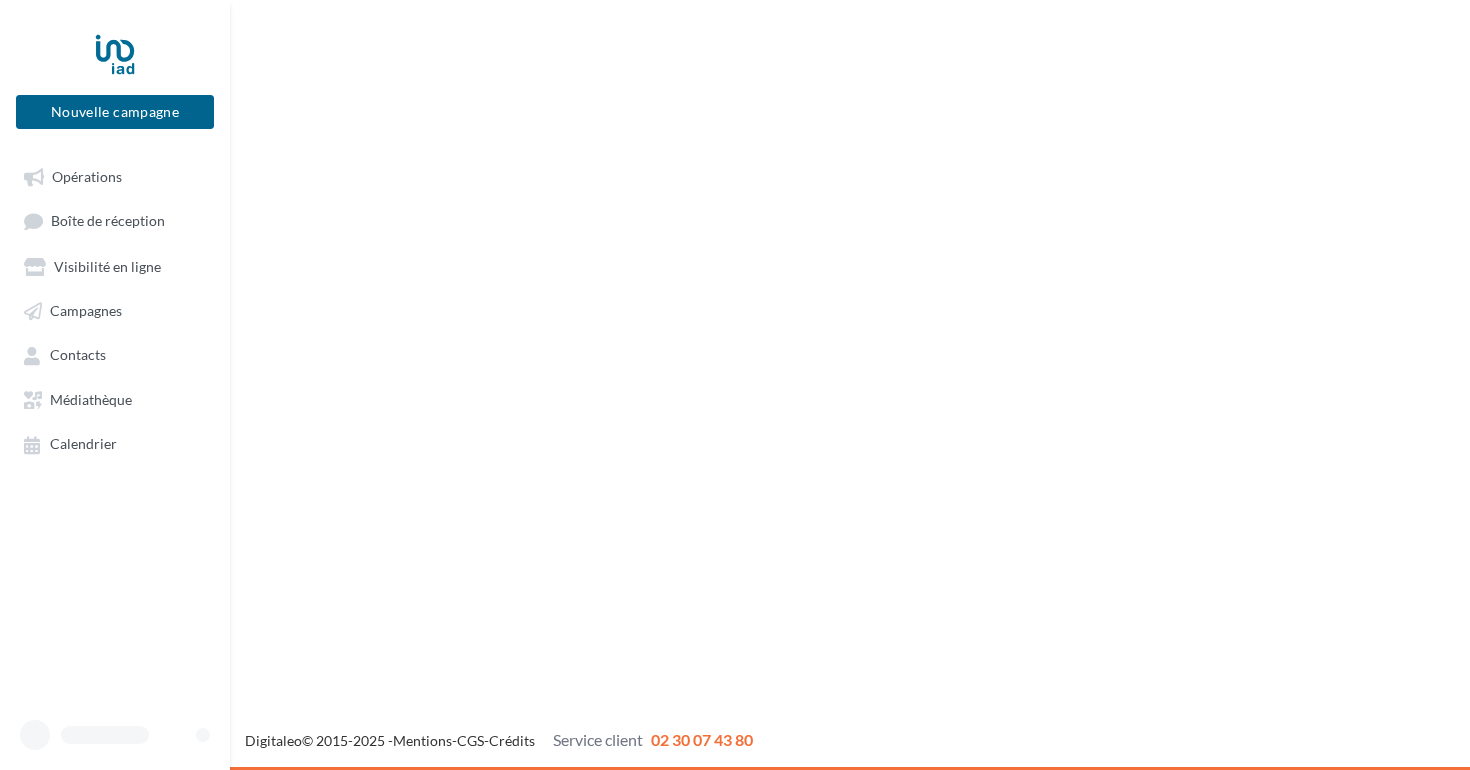 scroll, scrollTop: 0, scrollLeft: 0, axis: both 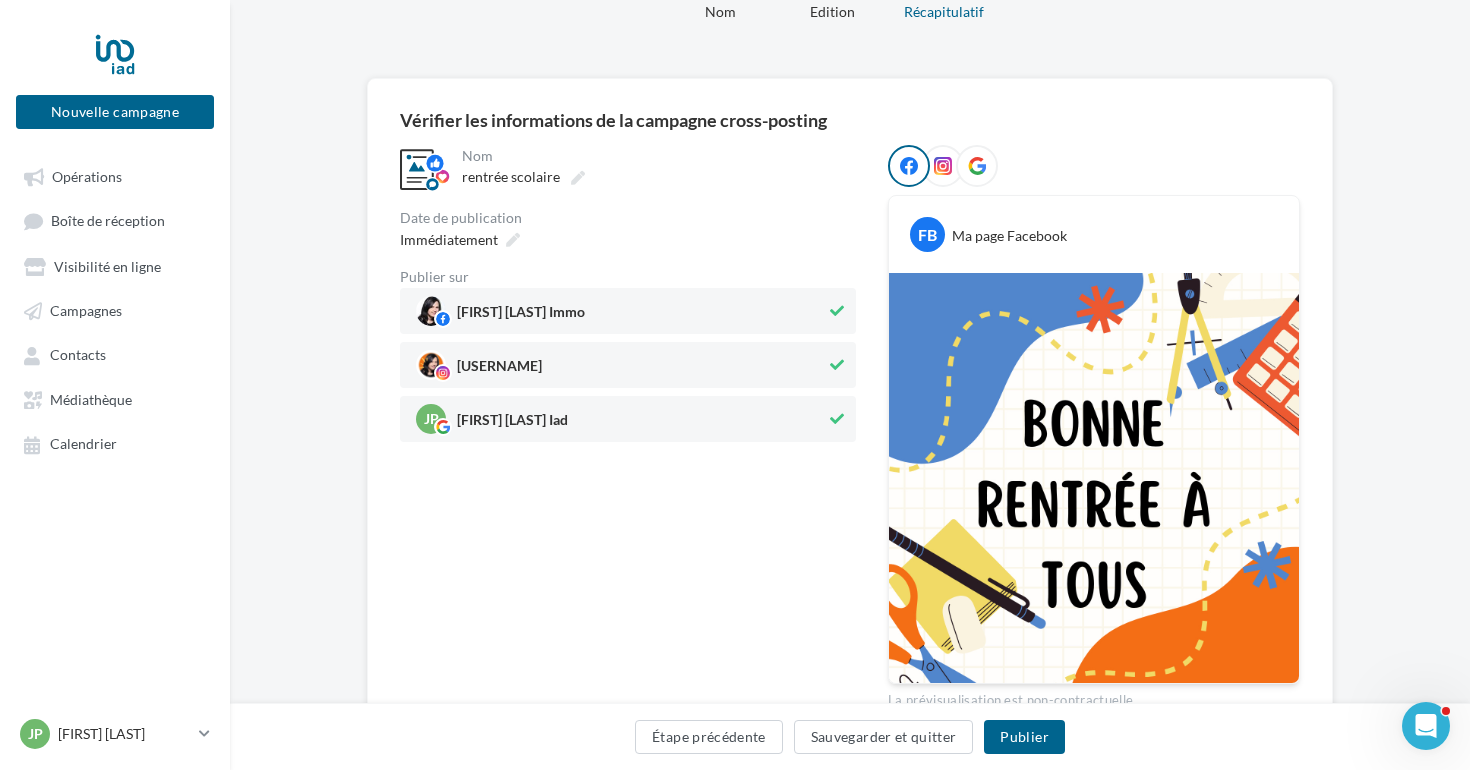 click on "joanapeixoto.iad" at bounding box center (621, 311) 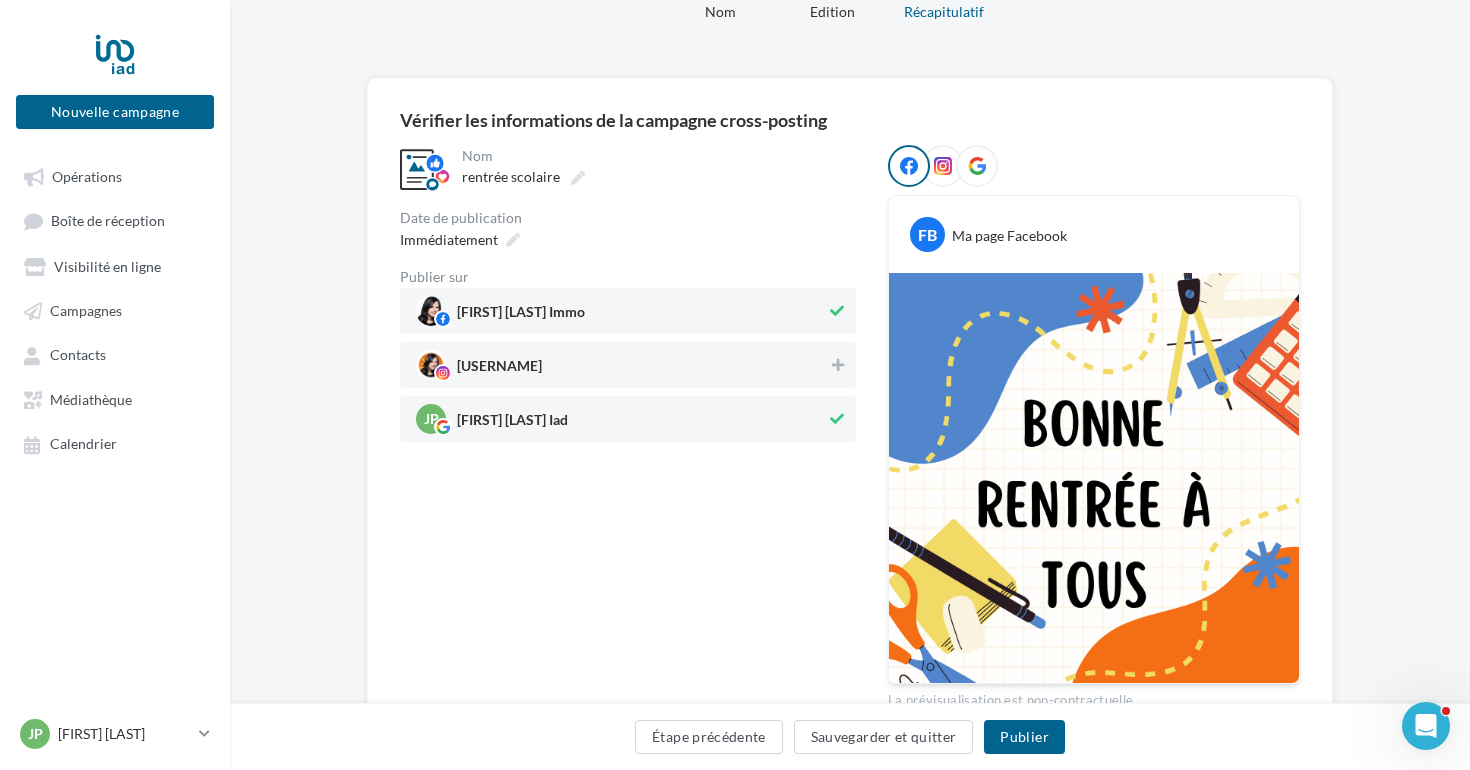 click on "joanapeixoto.iad" at bounding box center [621, 311] 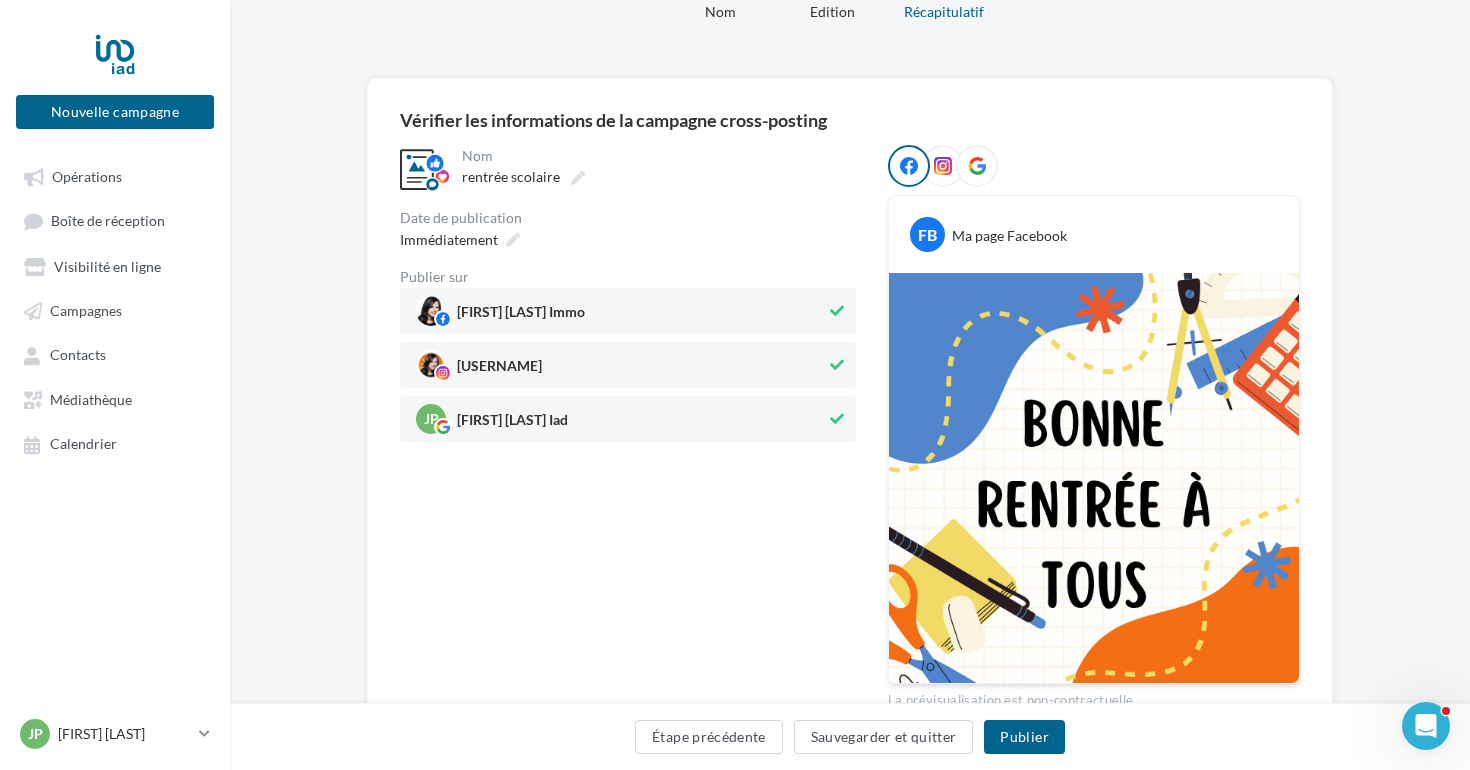 click on "JP
Joana Peixoto Iad" at bounding box center [621, 311] 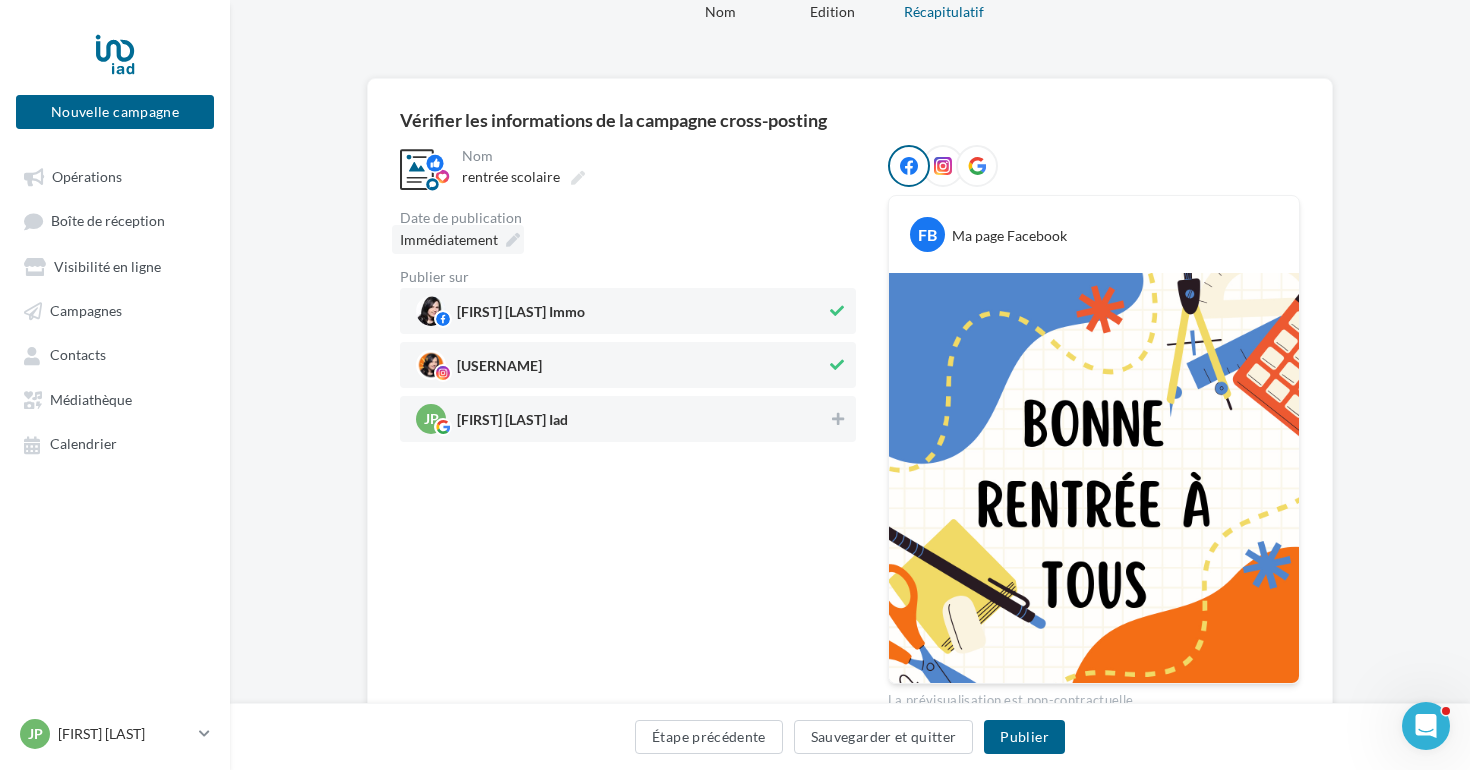 click at bounding box center [513, 240] 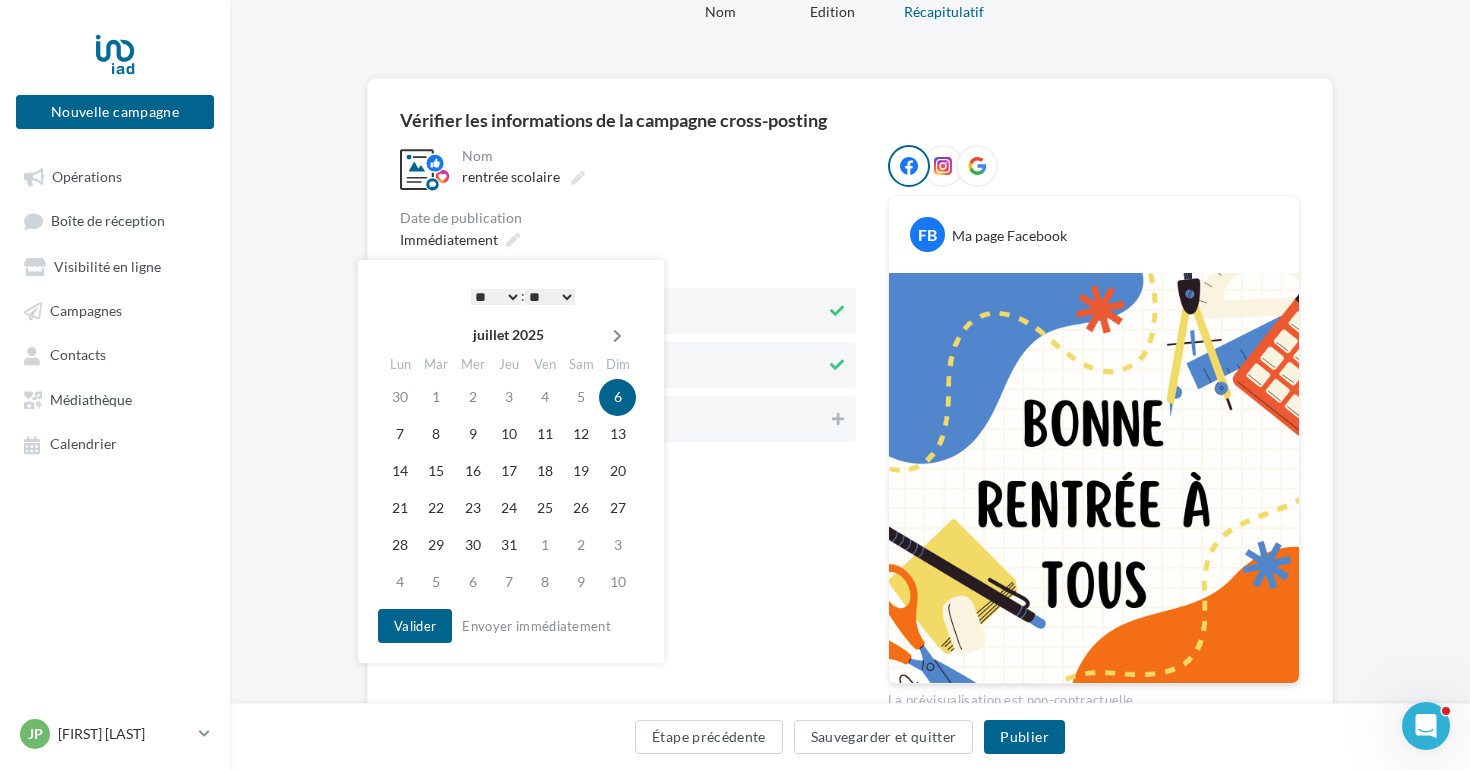 click at bounding box center [617, 336] 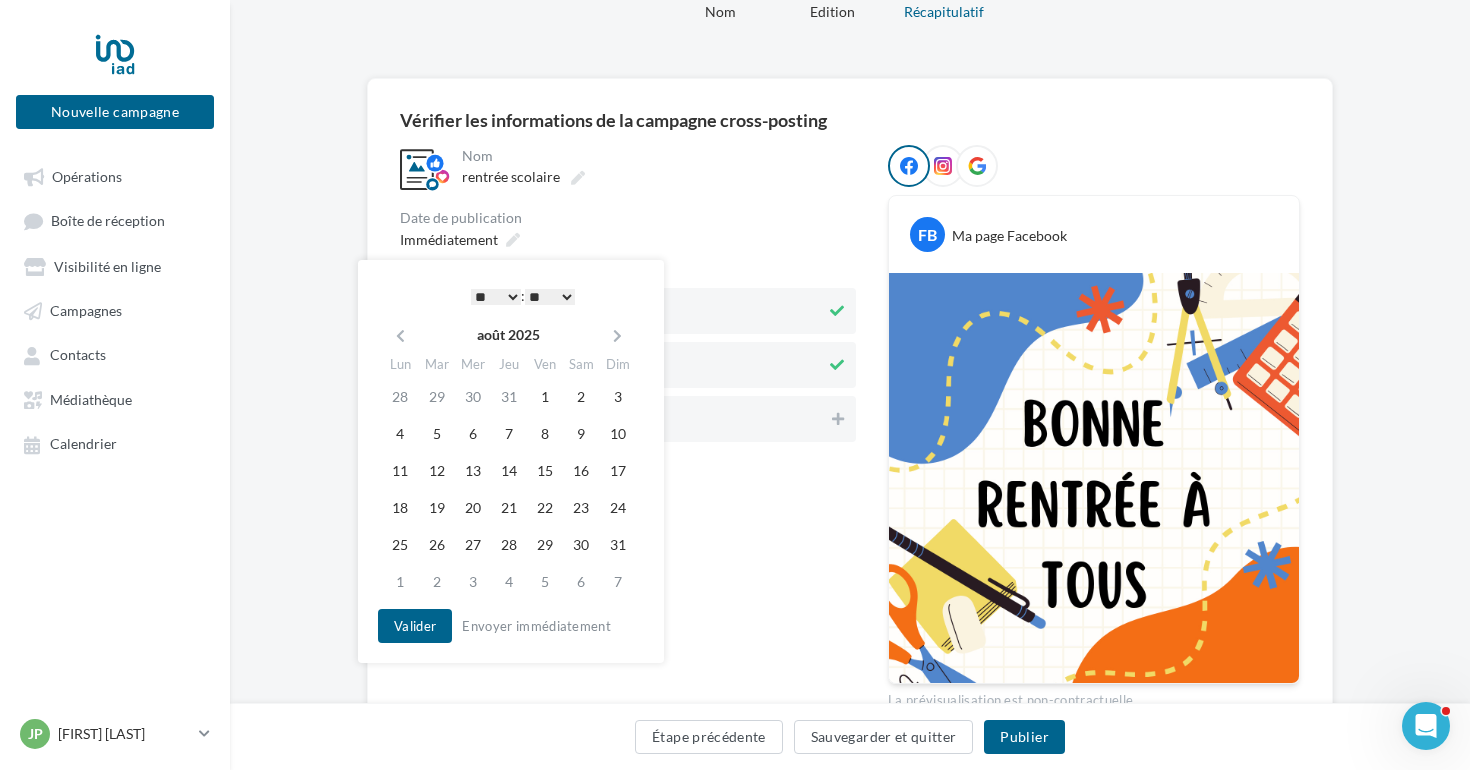 click at bounding box center [617, 336] 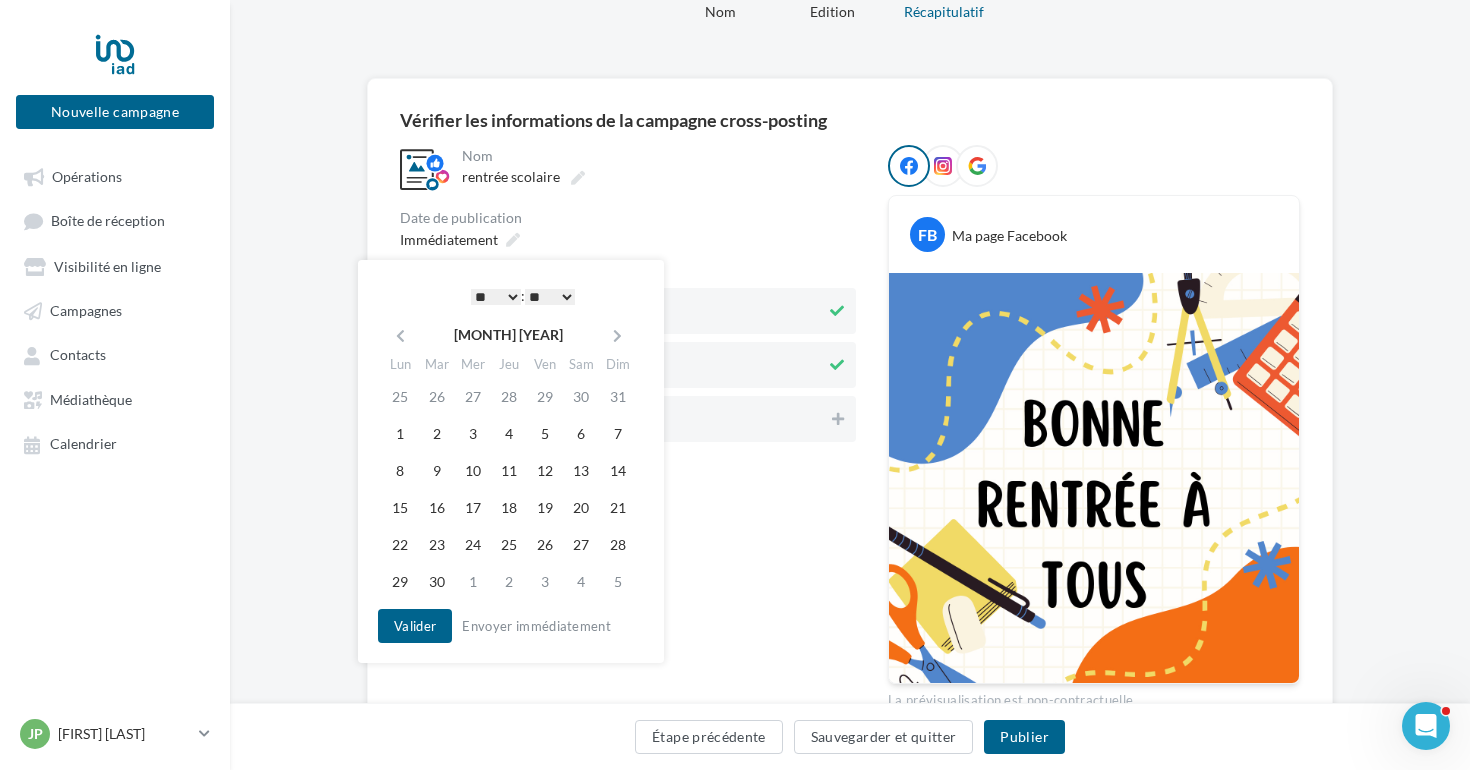 click at bounding box center [617, 336] 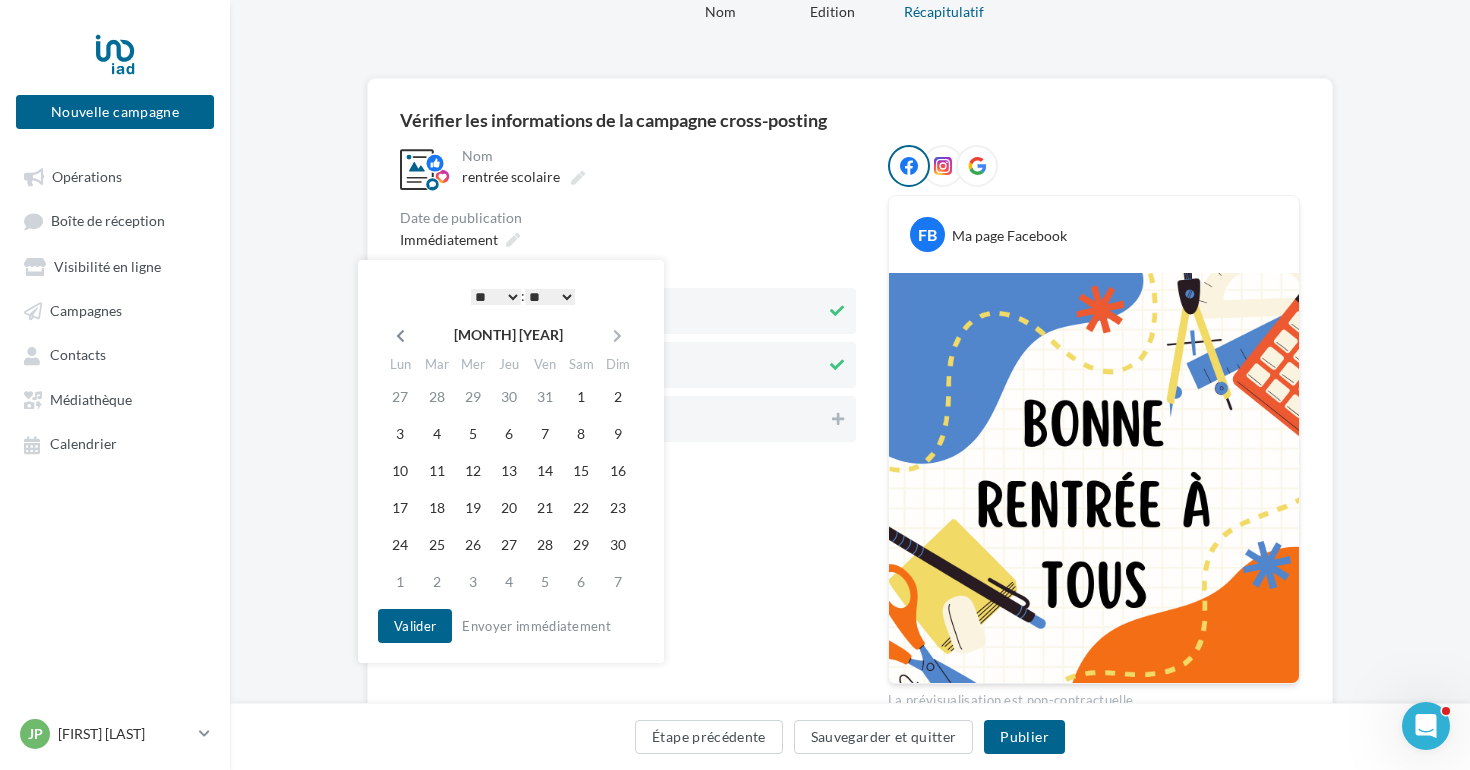click at bounding box center (400, 336) 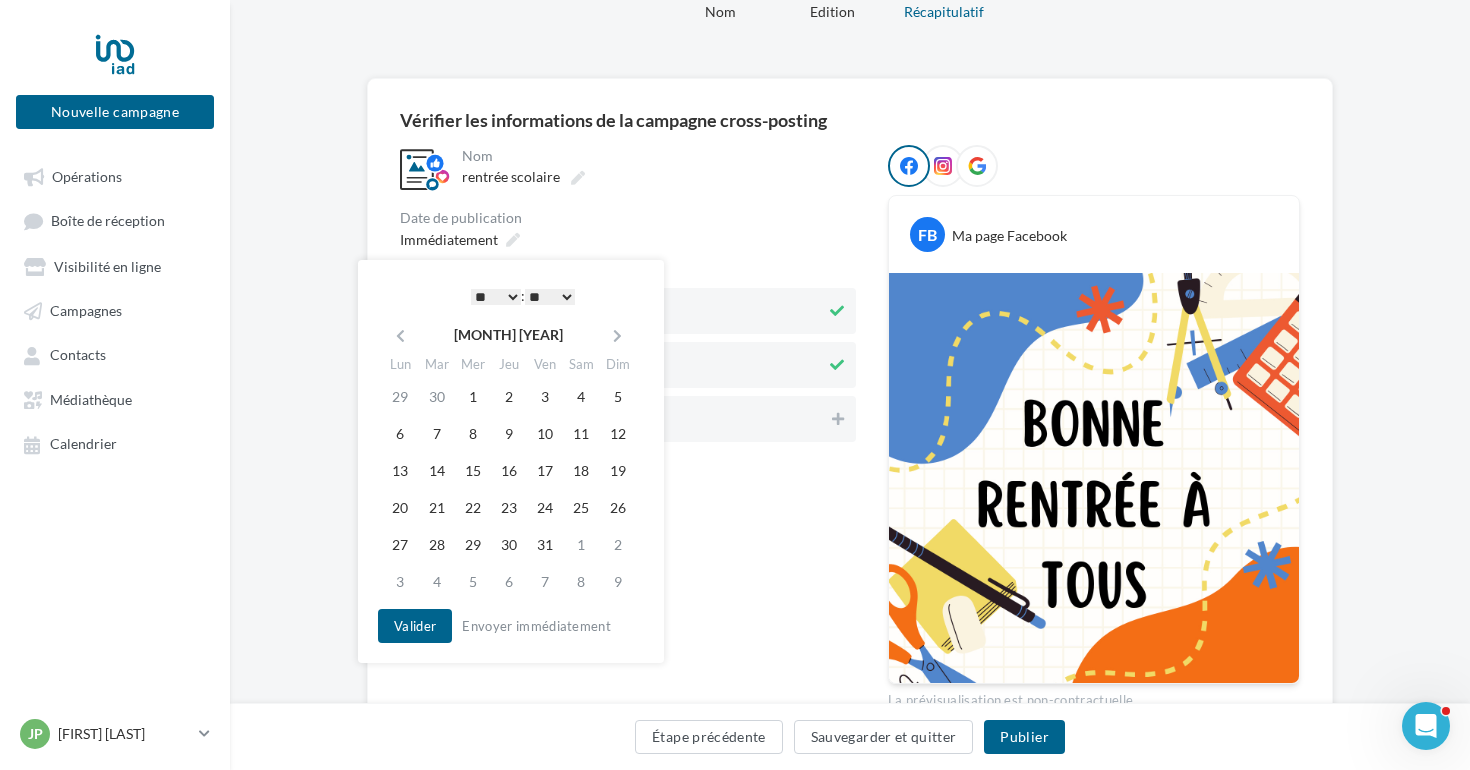 click at bounding box center (400, 336) 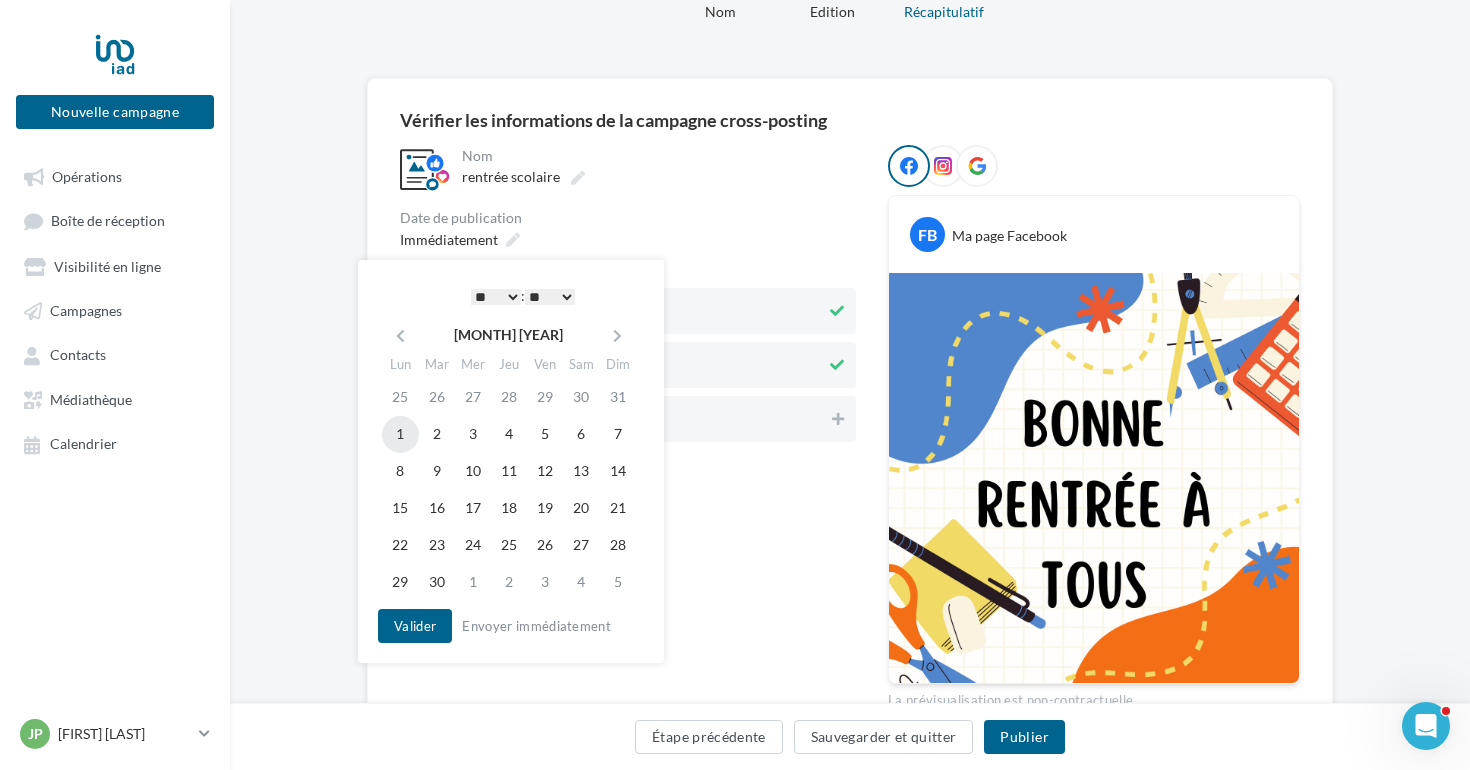 click on "1" at bounding box center (400, 397) 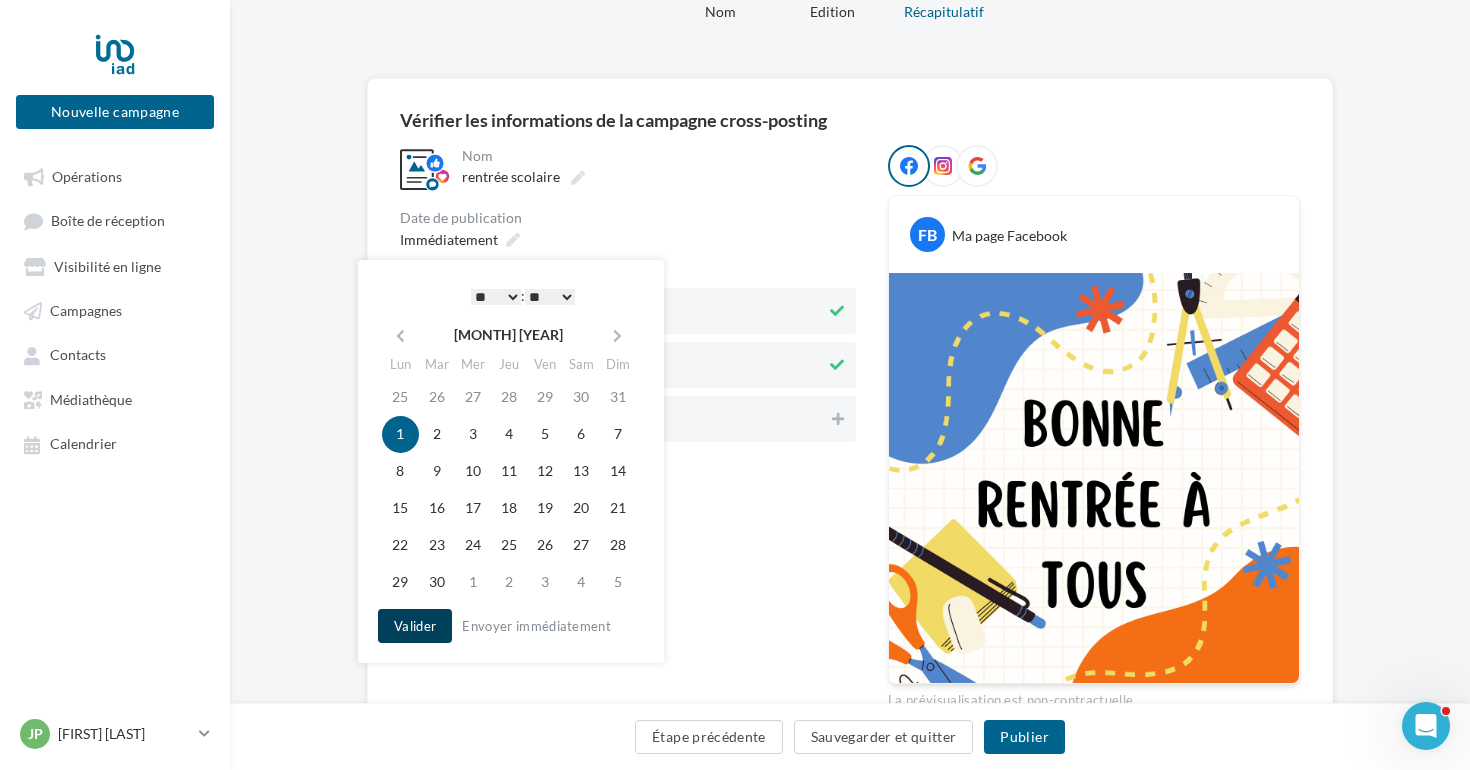 click on "Valider" at bounding box center [415, 626] 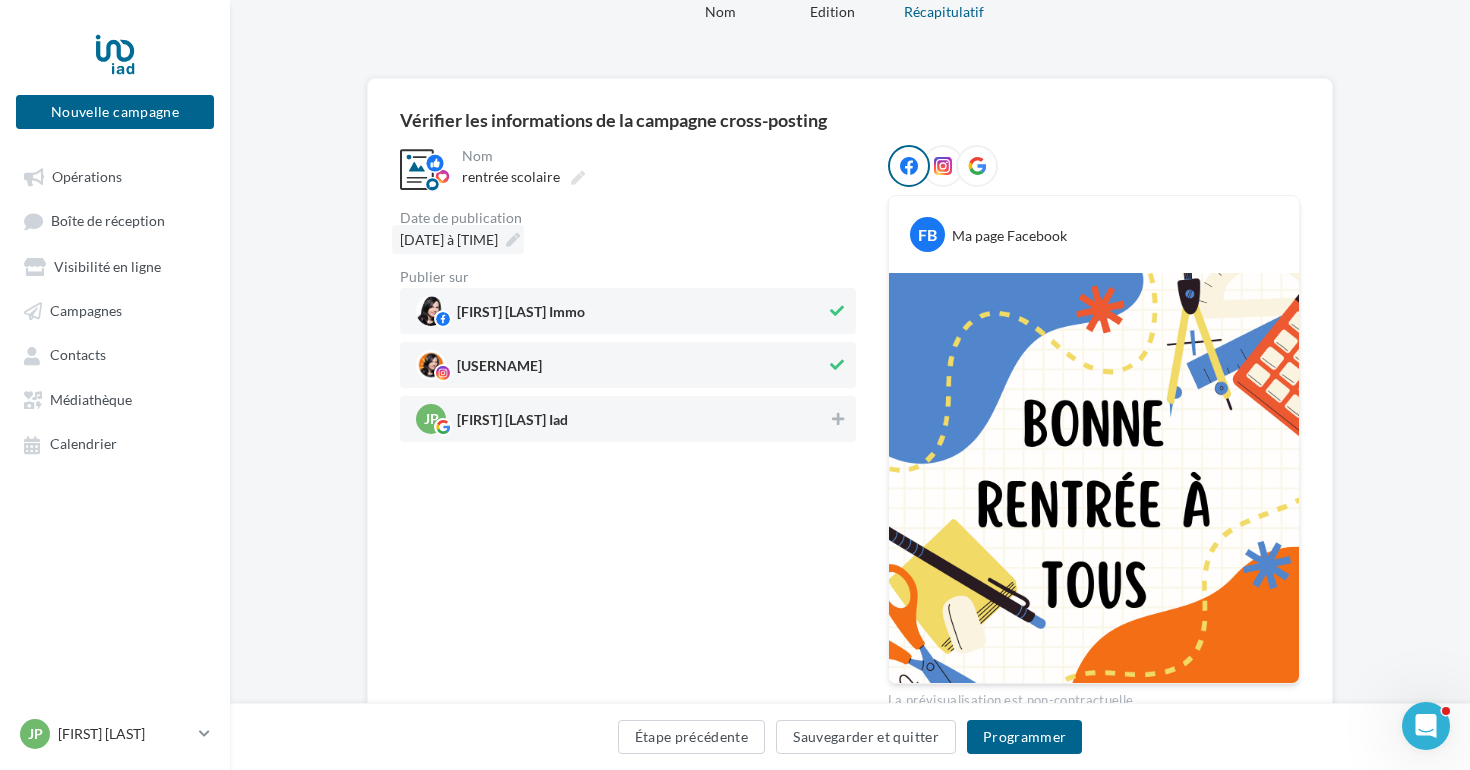 click on "01/09/2025 à 20:00" at bounding box center (449, 239) 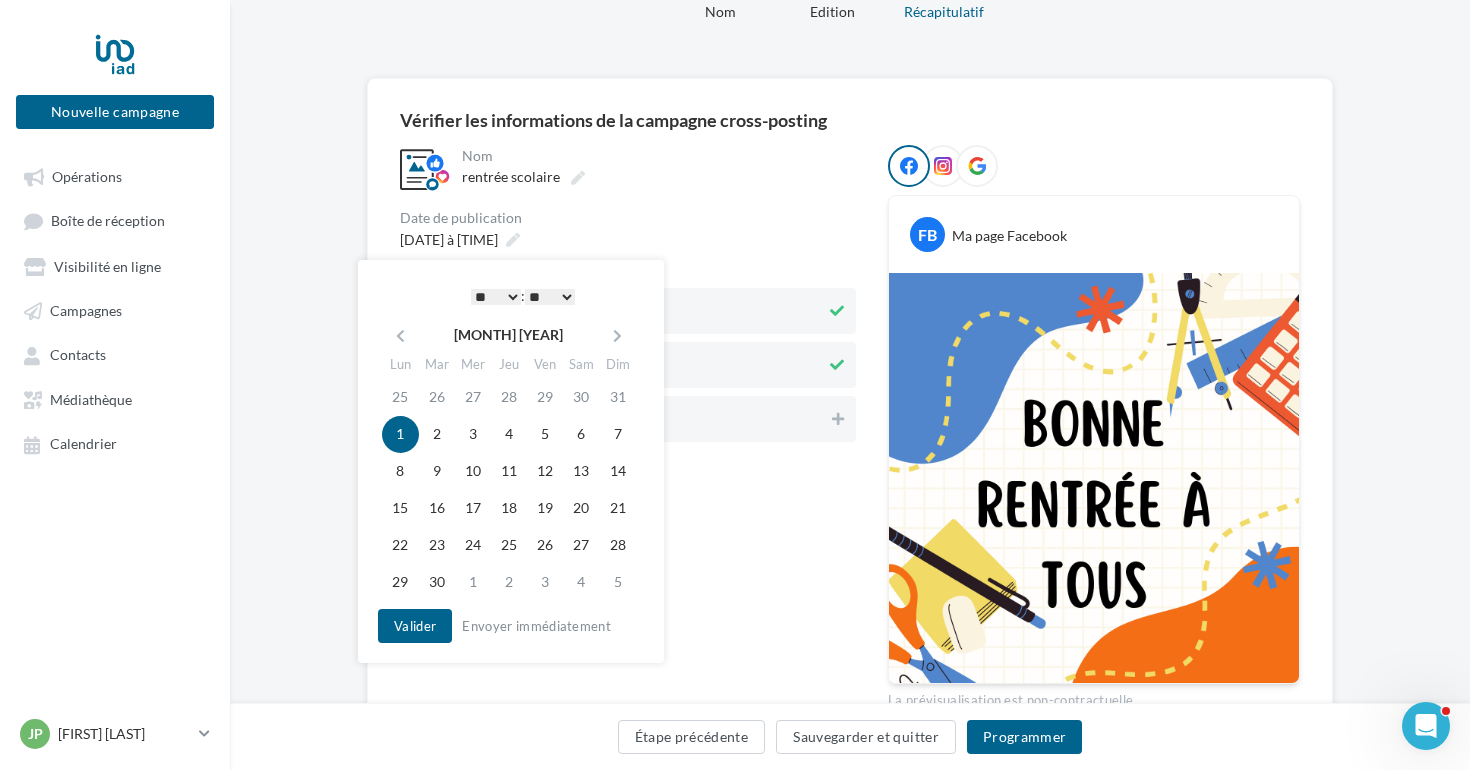 click on "* * * * * * * * * * ** ** ** ** ** ** ** ** ** ** ** ** ** **" at bounding box center (496, 297) 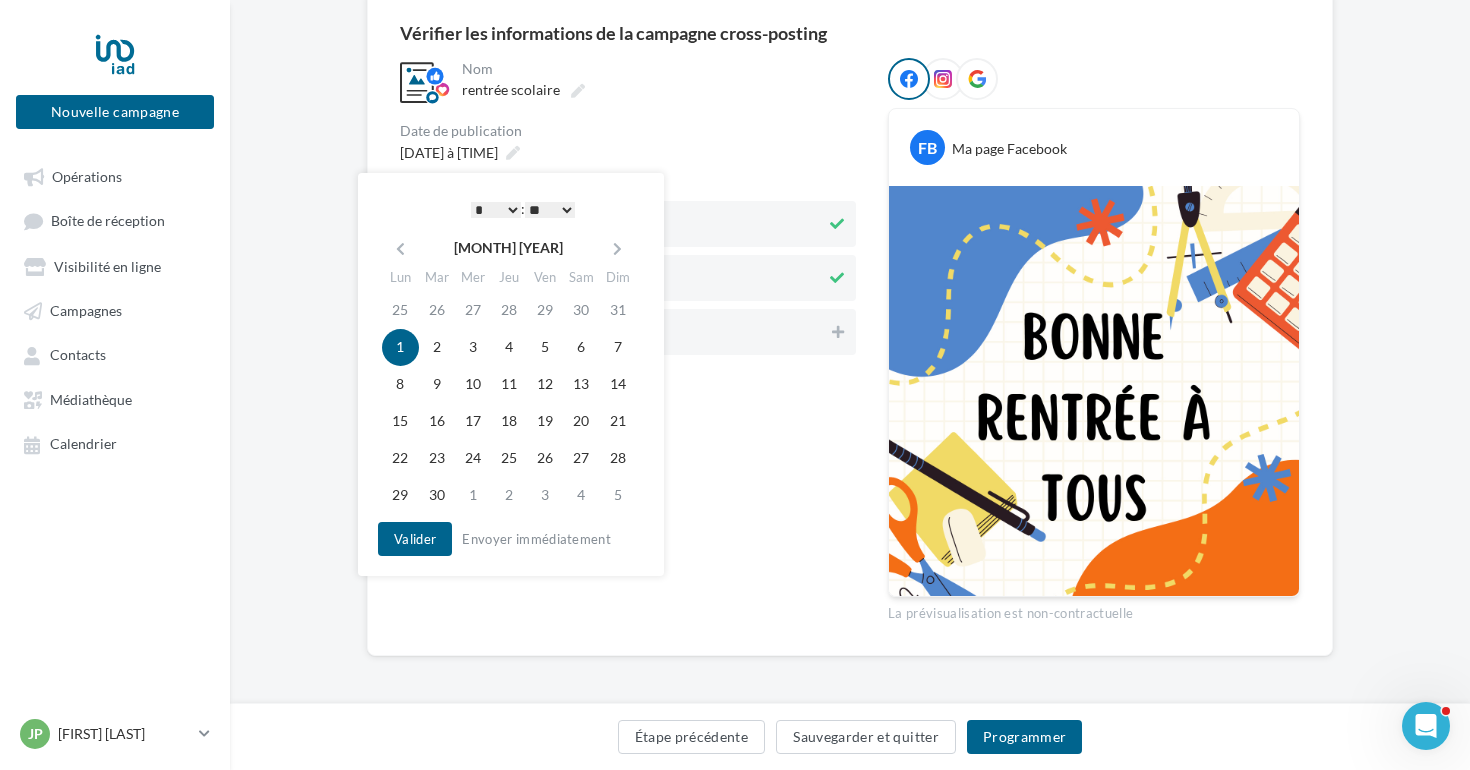 scroll, scrollTop: 181, scrollLeft: 0, axis: vertical 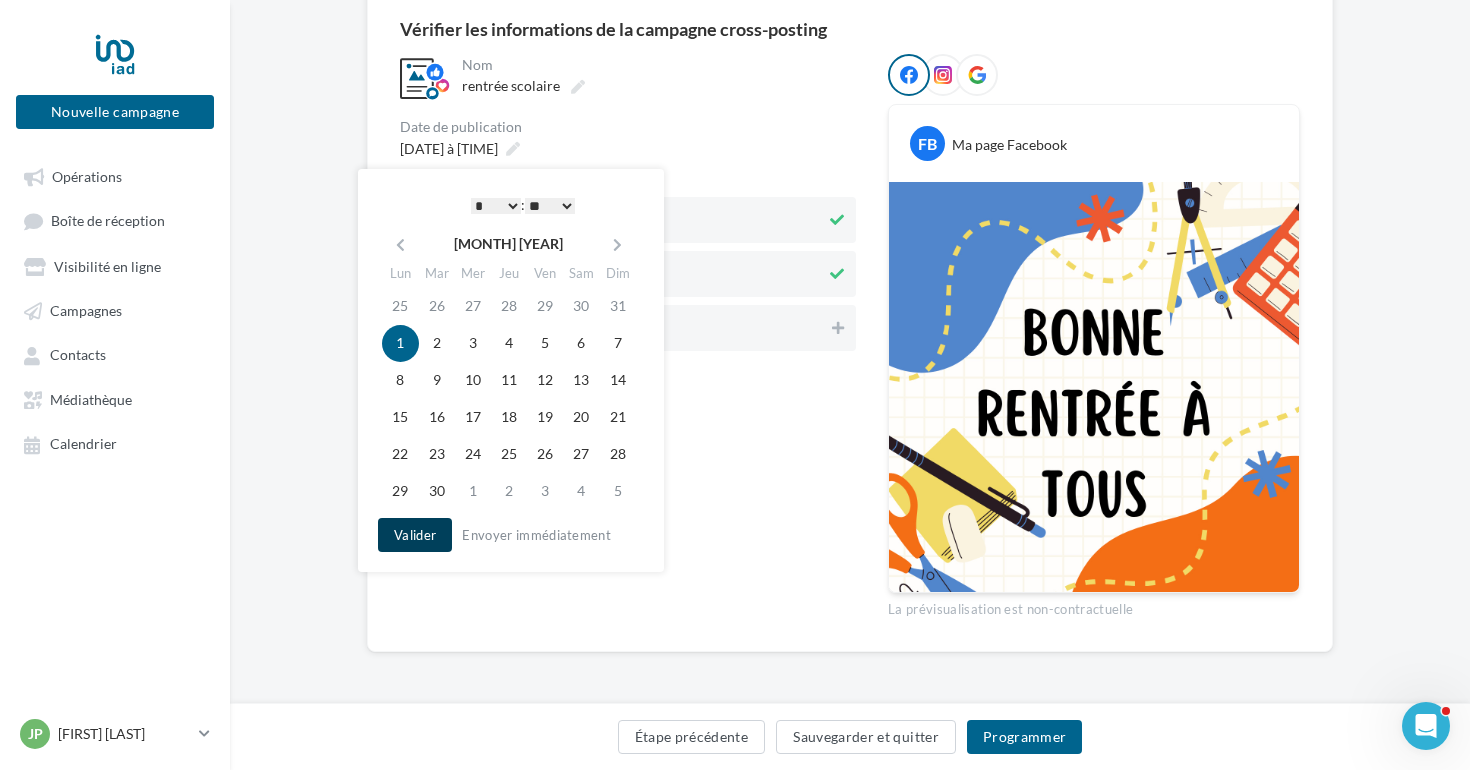 click on "Valider" at bounding box center [415, 535] 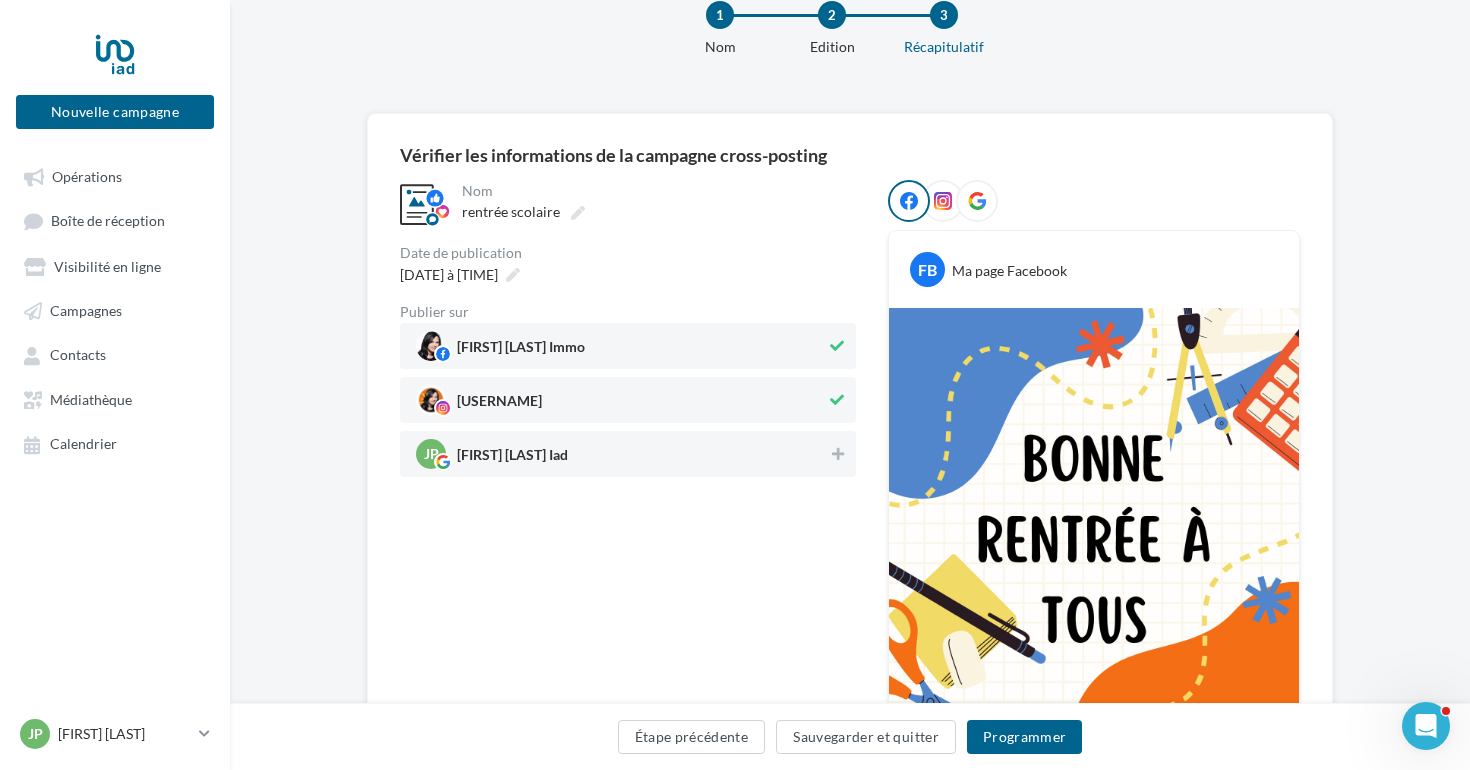 scroll, scrollTop: 0, scrollLeft: 0, axis: both 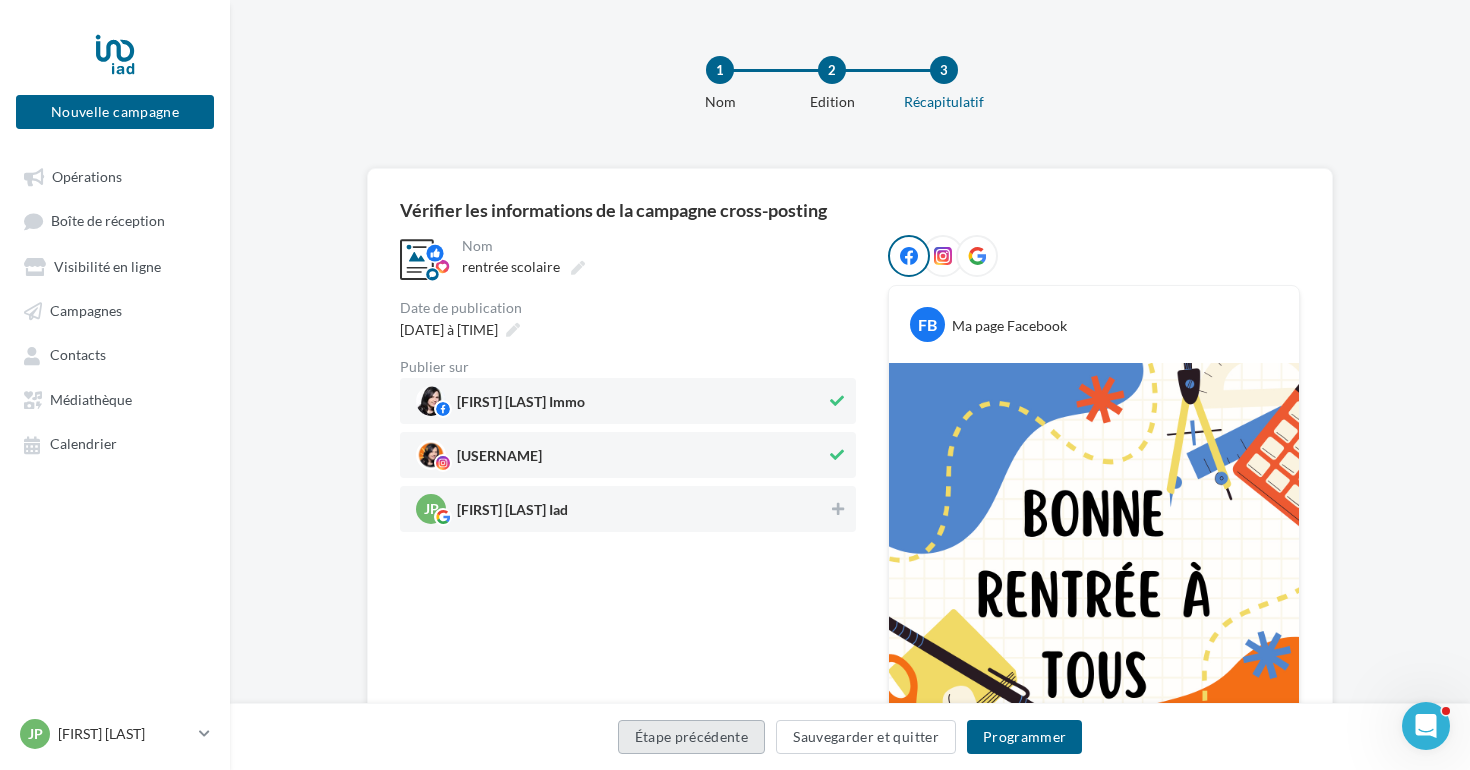 click on "Étape précédente" at bounding box center [692, 737] 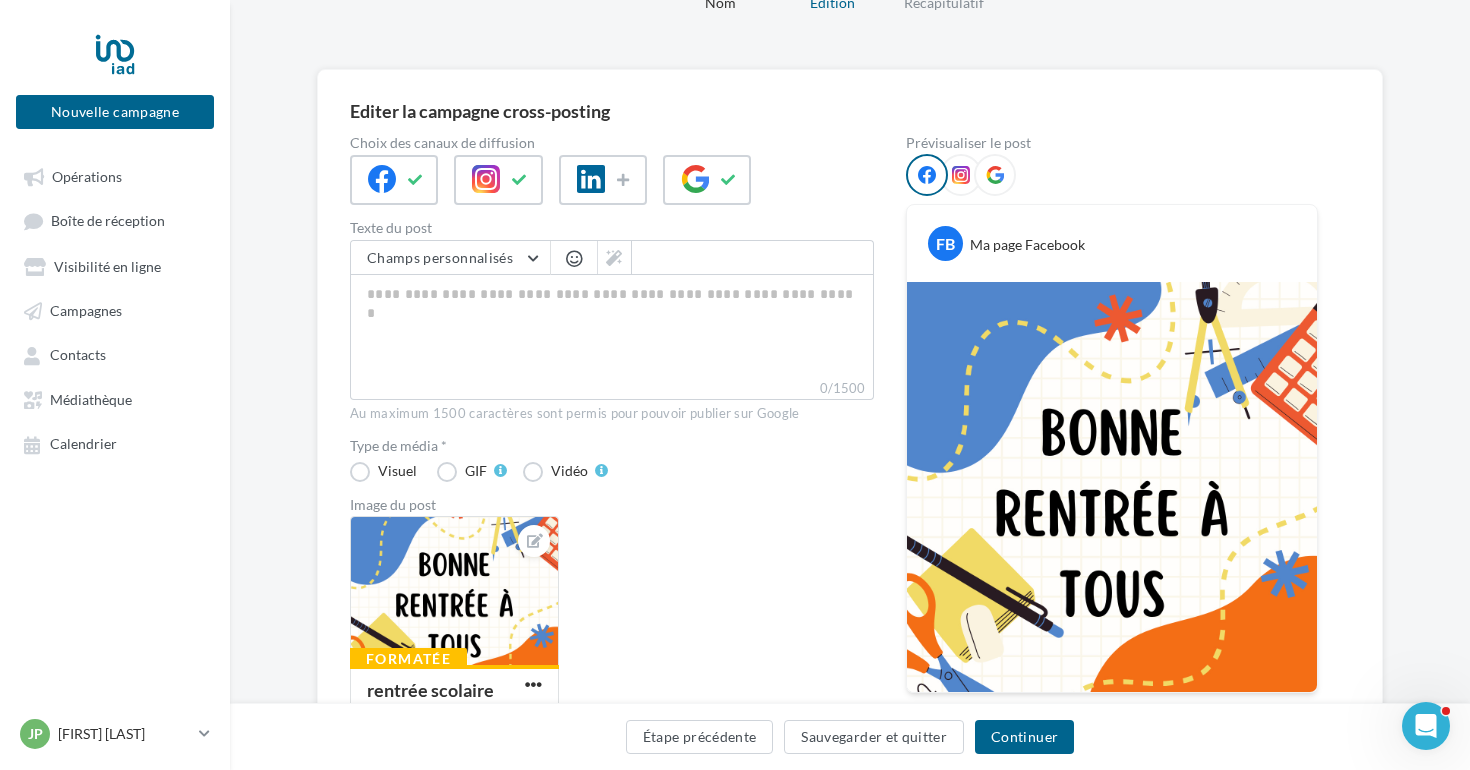 scroll, scrollTop: 128, scrollLeft: 0, axis: vertical 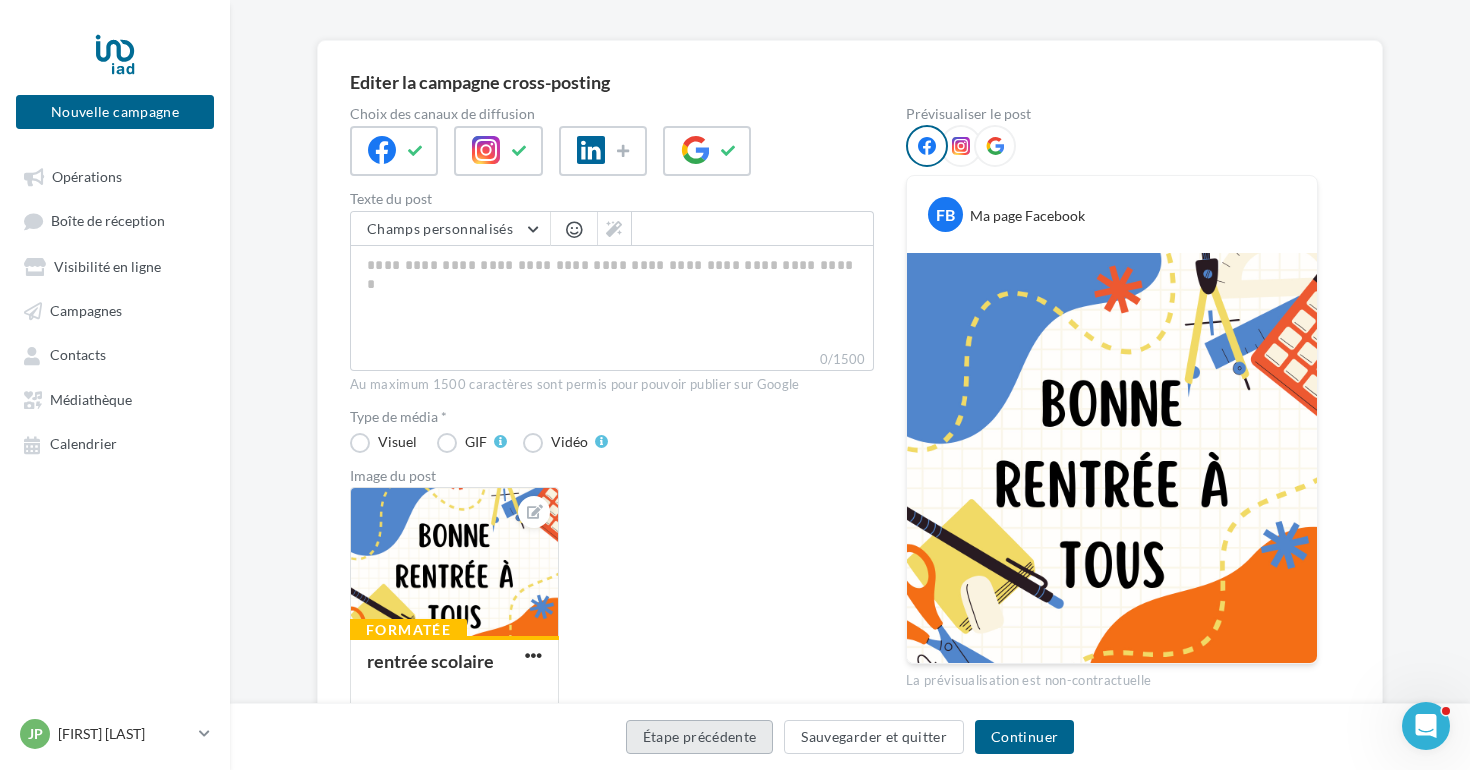 click on "Étape précédente" at bounding box center [700, 737] 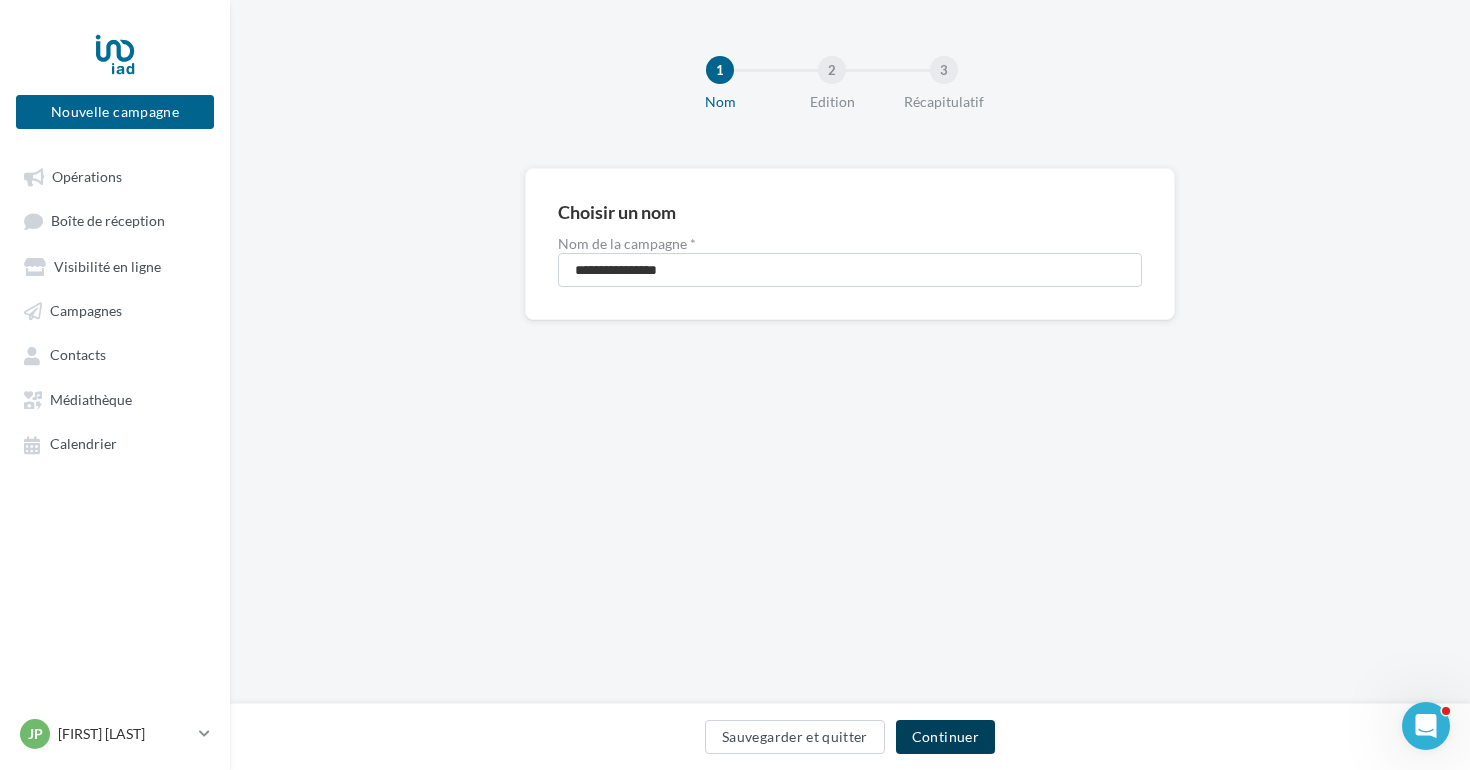 click on "Continuer" at bounding box center (945, 737) 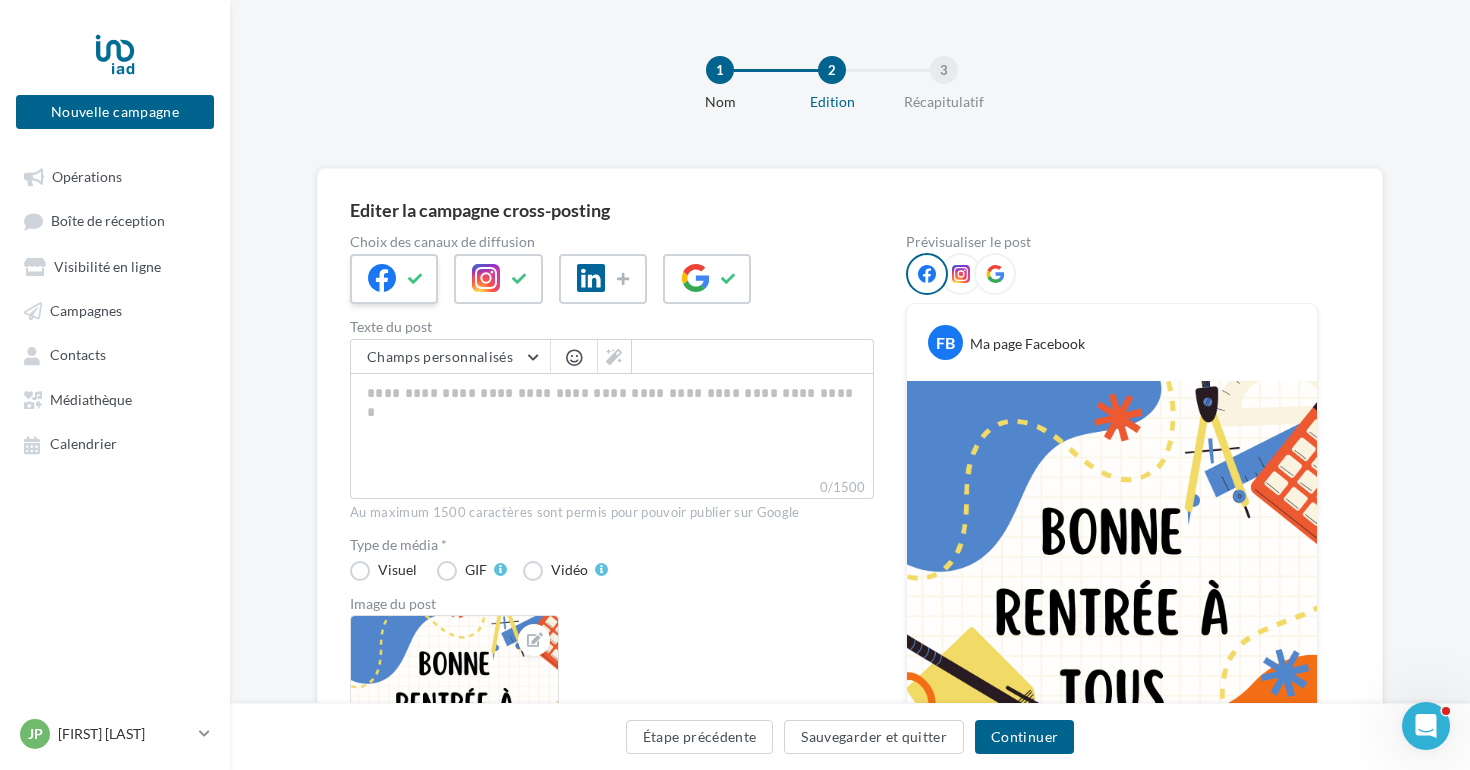 click at bounding box center [416, 279] 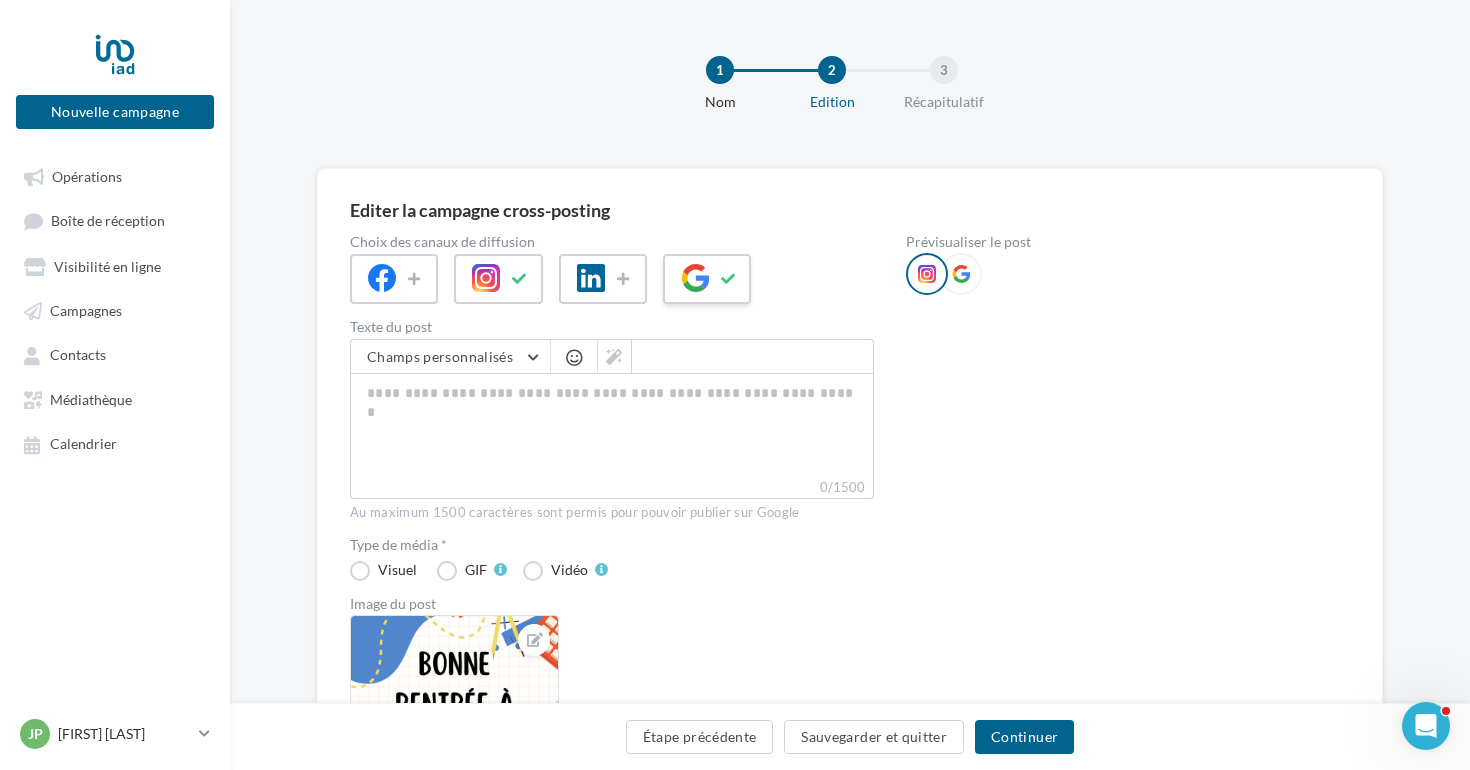 click at bounding box center [520, 279] 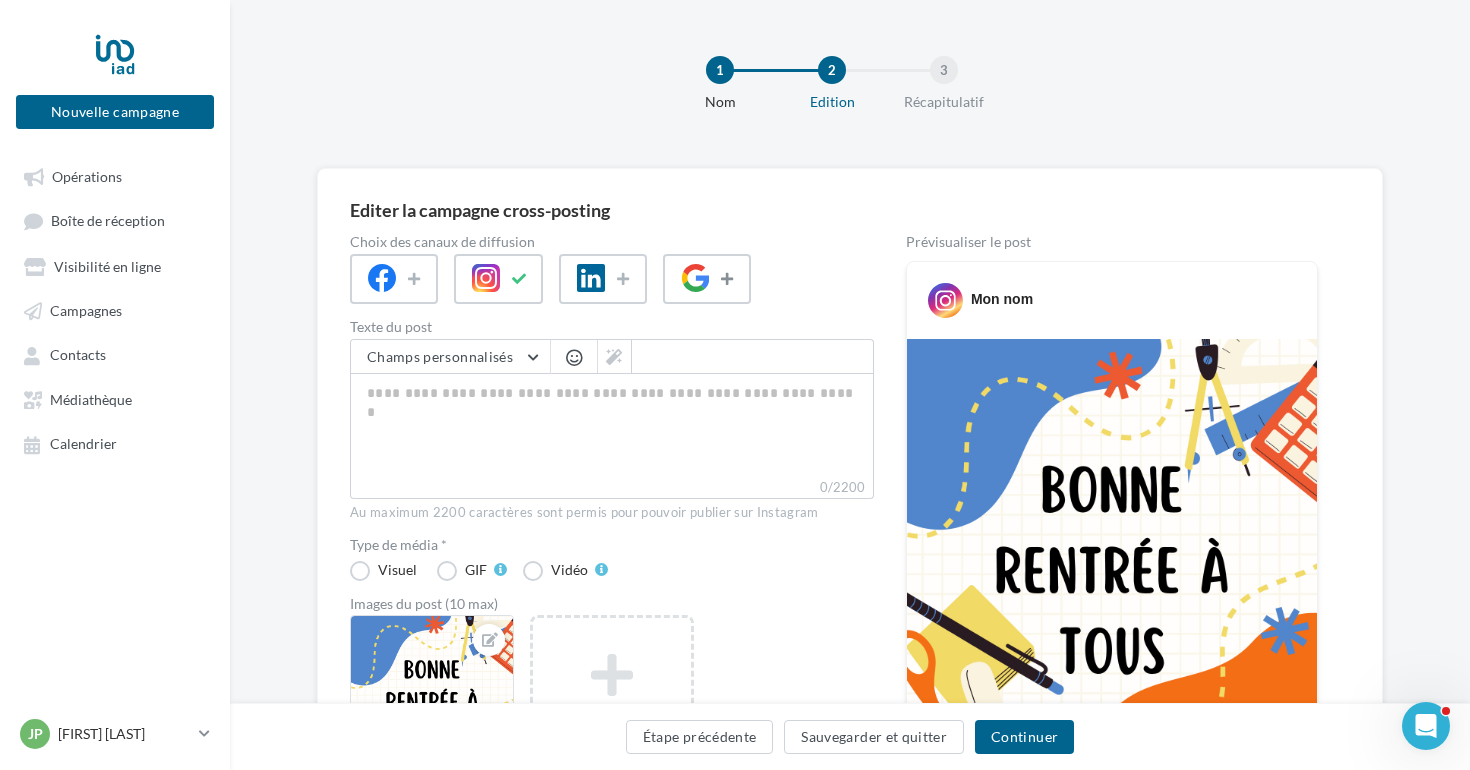 scroll, scrollTop: 1, scrollLeft: 2, axis: both 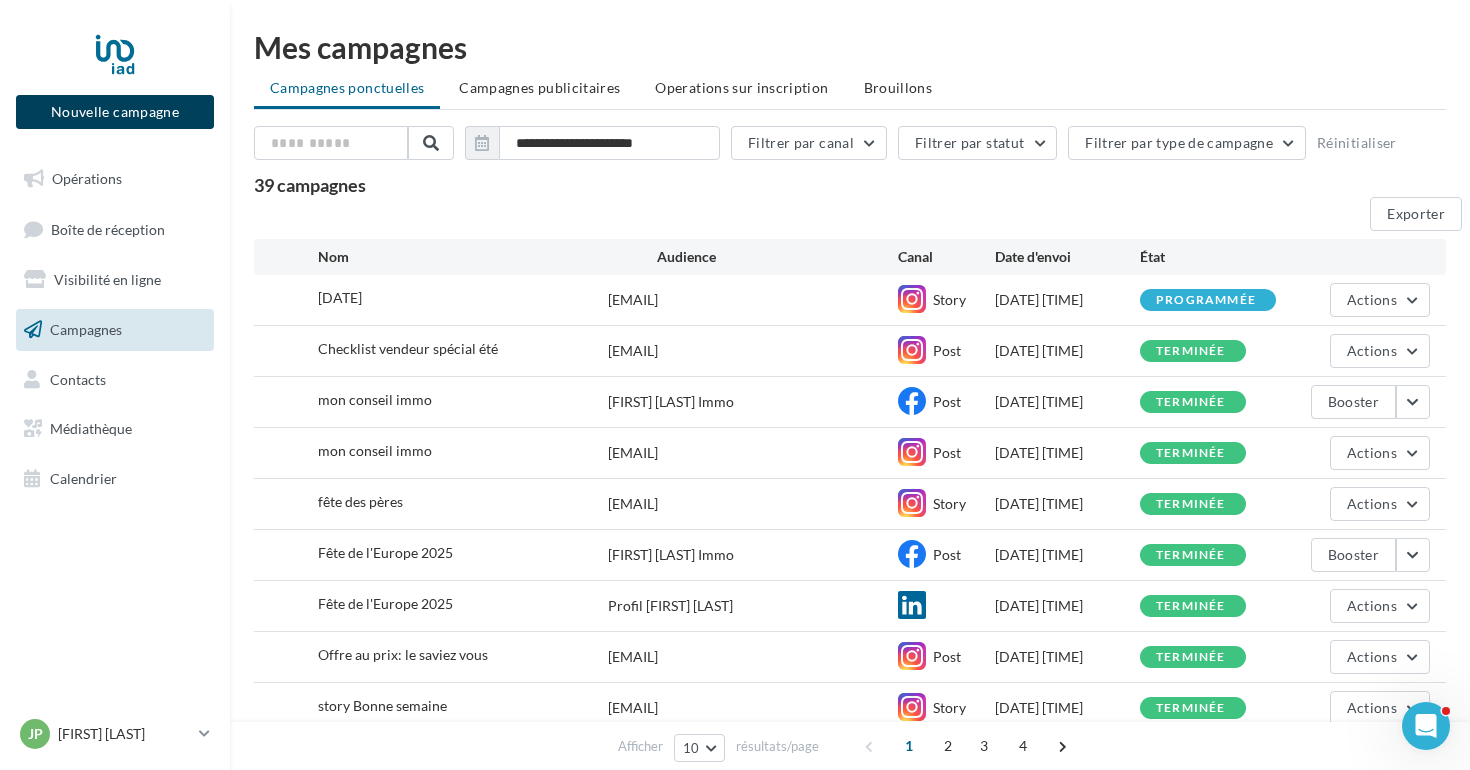click on "Nouvelle campagne" at bounding box center [115, 112] 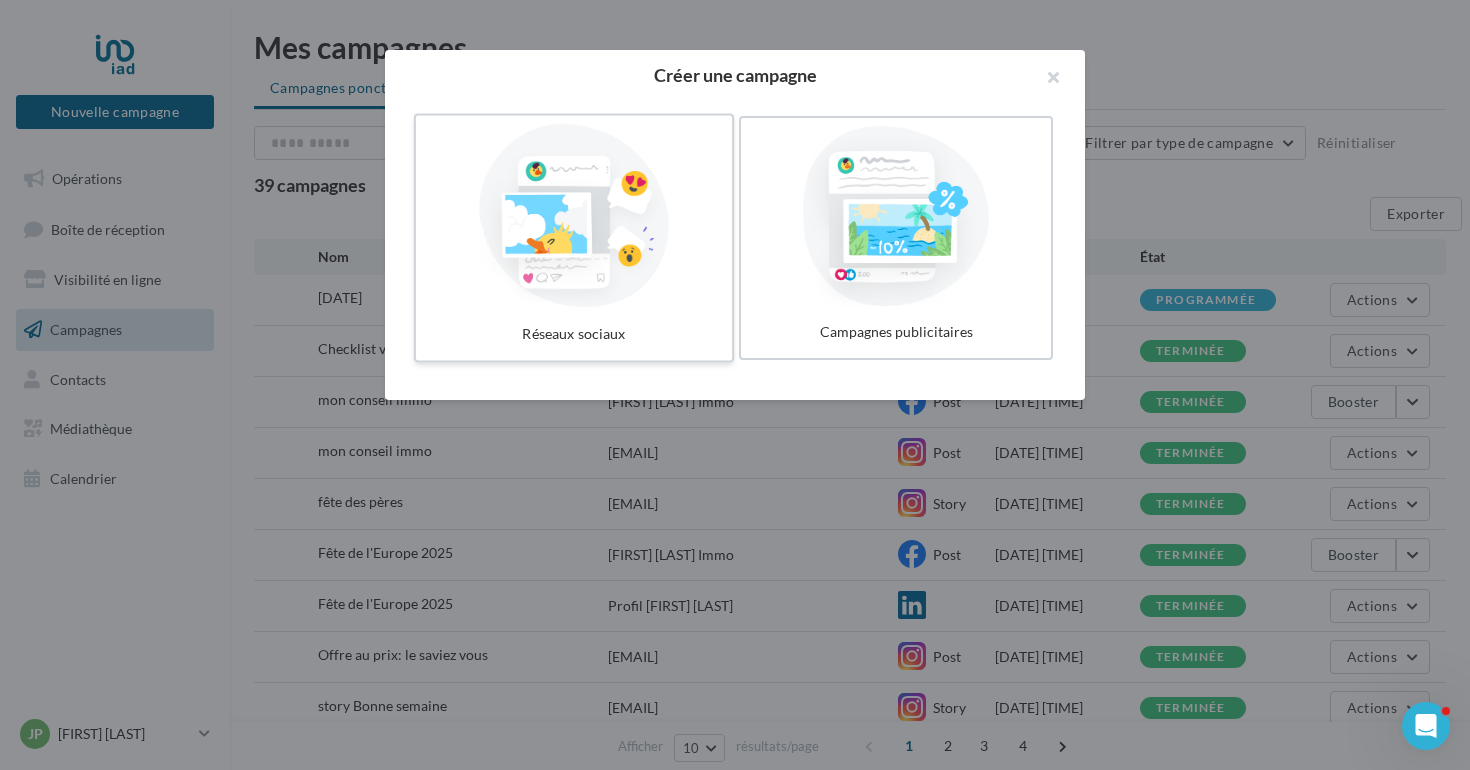 click at bounding box center (574, 216) 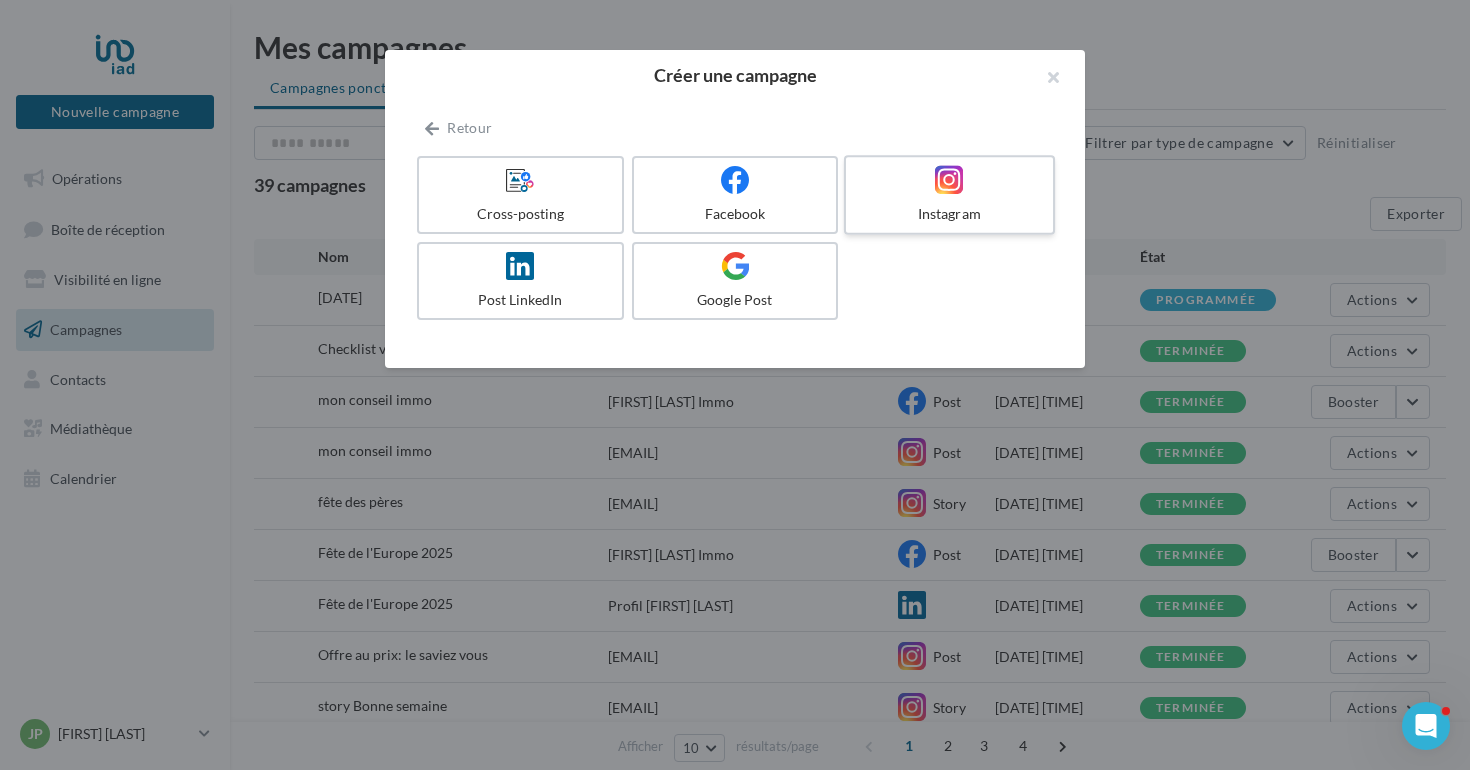 click on "Instagram" at bounding box center (949, 195) 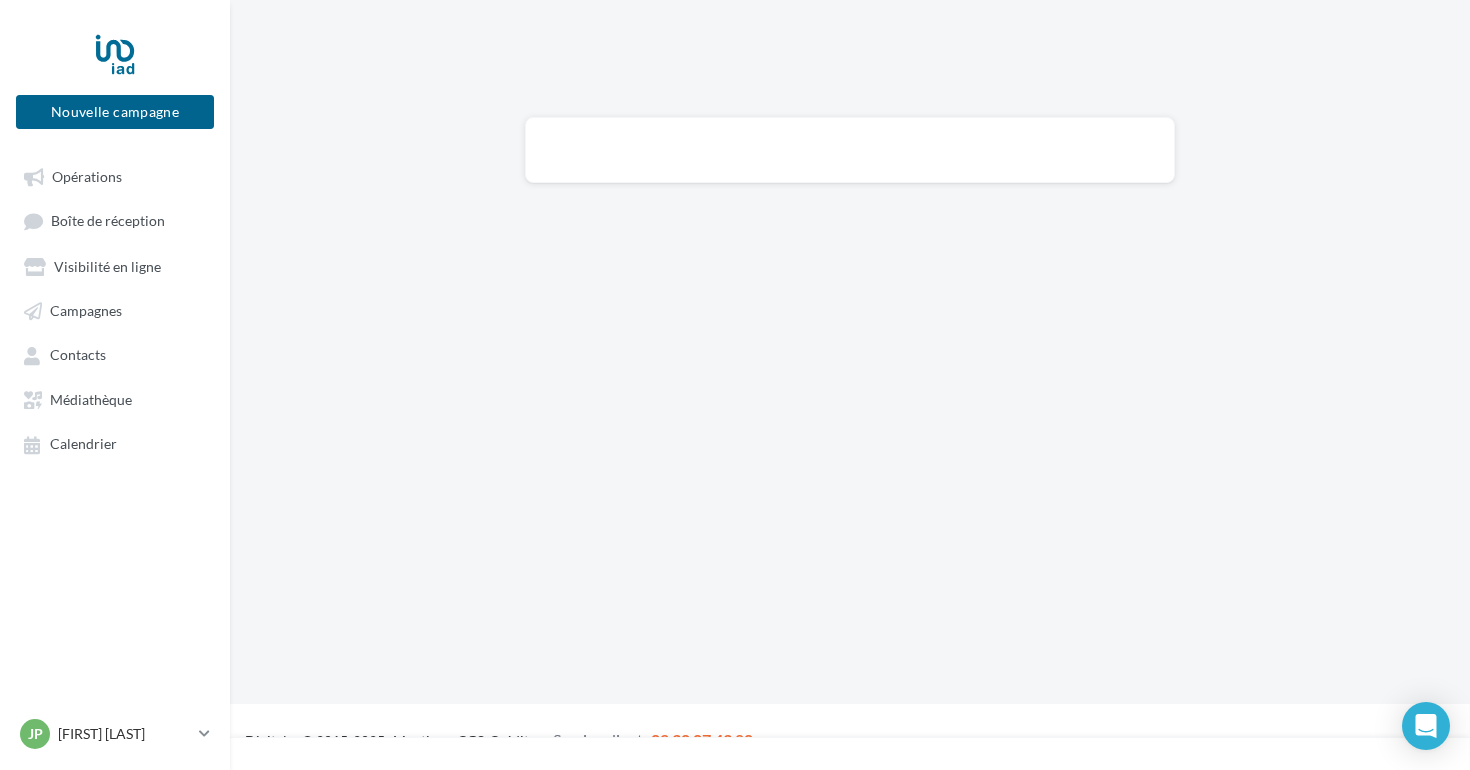 scroll, scrollTop: 0, scrollLeft: 0, axis: both 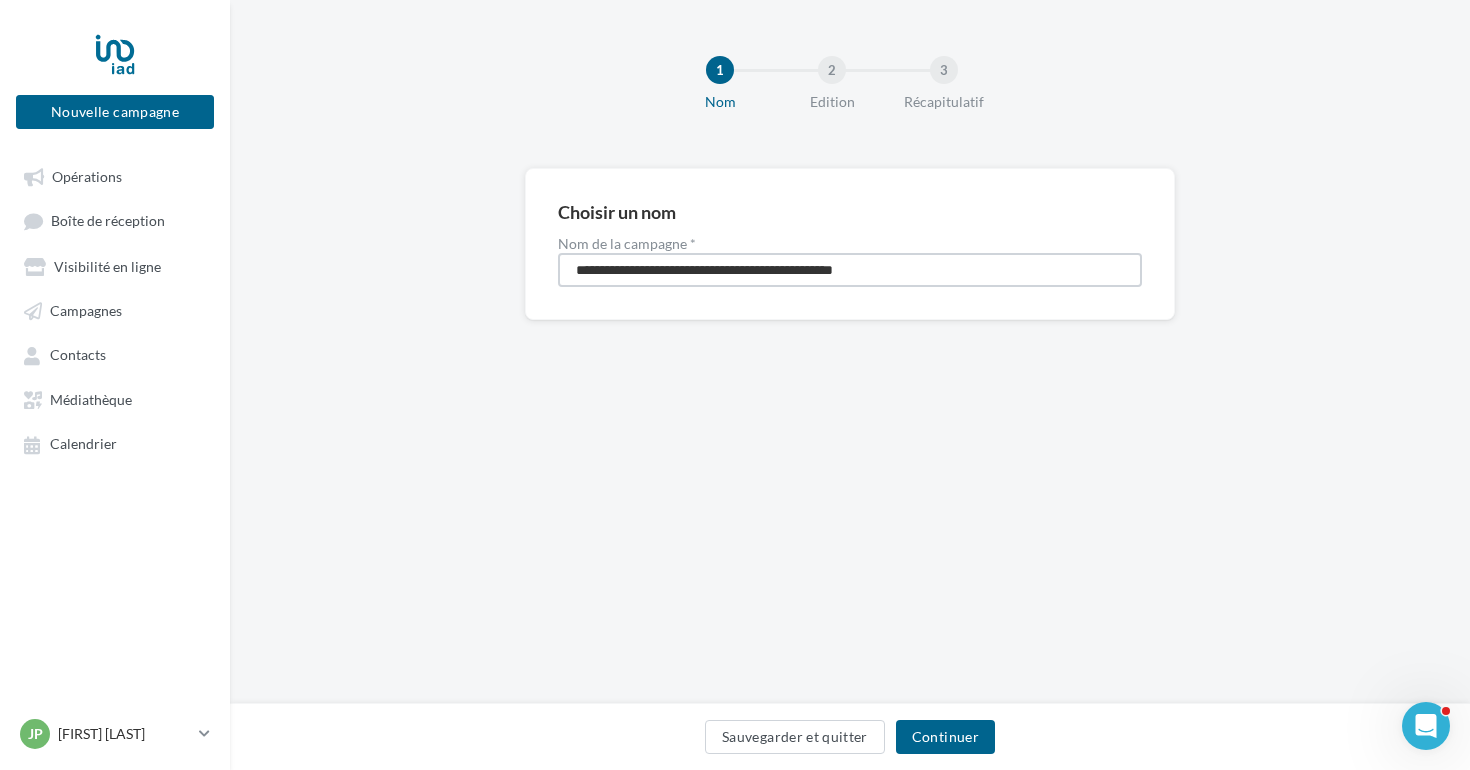 drag, startPoint x: 935, startPoint y: 277, endPoint x: 566, endPoint y: 265, distance: 369.19507 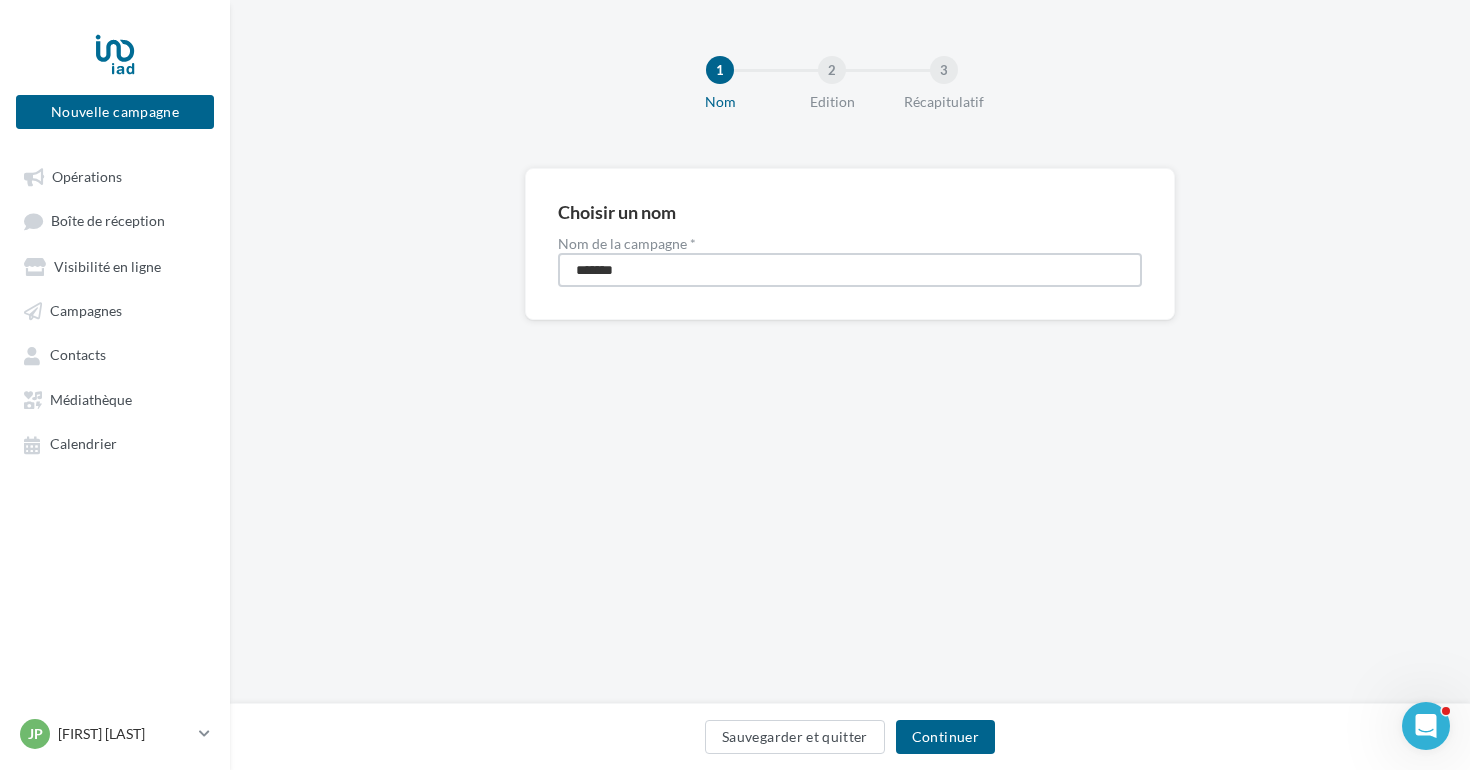 type on "**********" 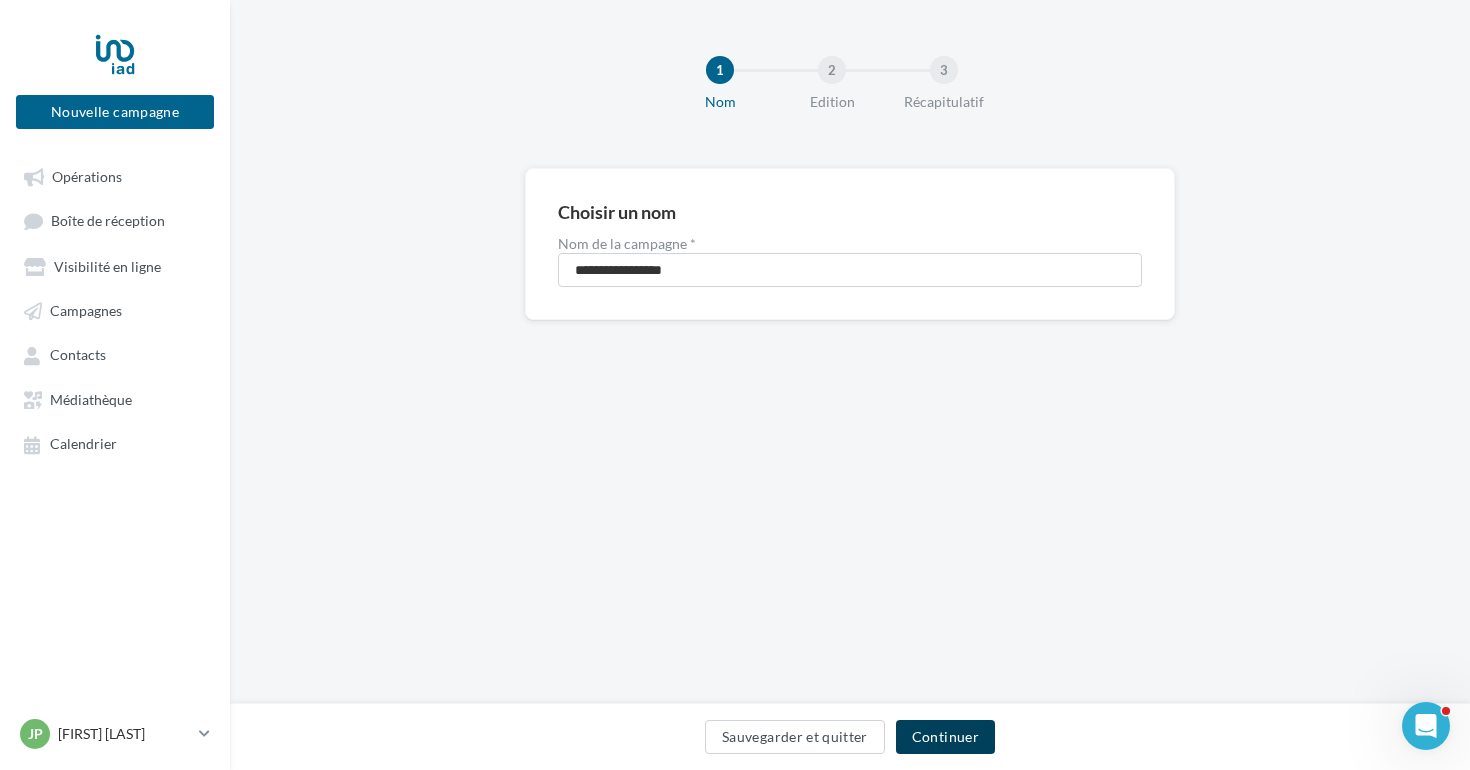 click on "Continuer" at bounding box center (945, 737) 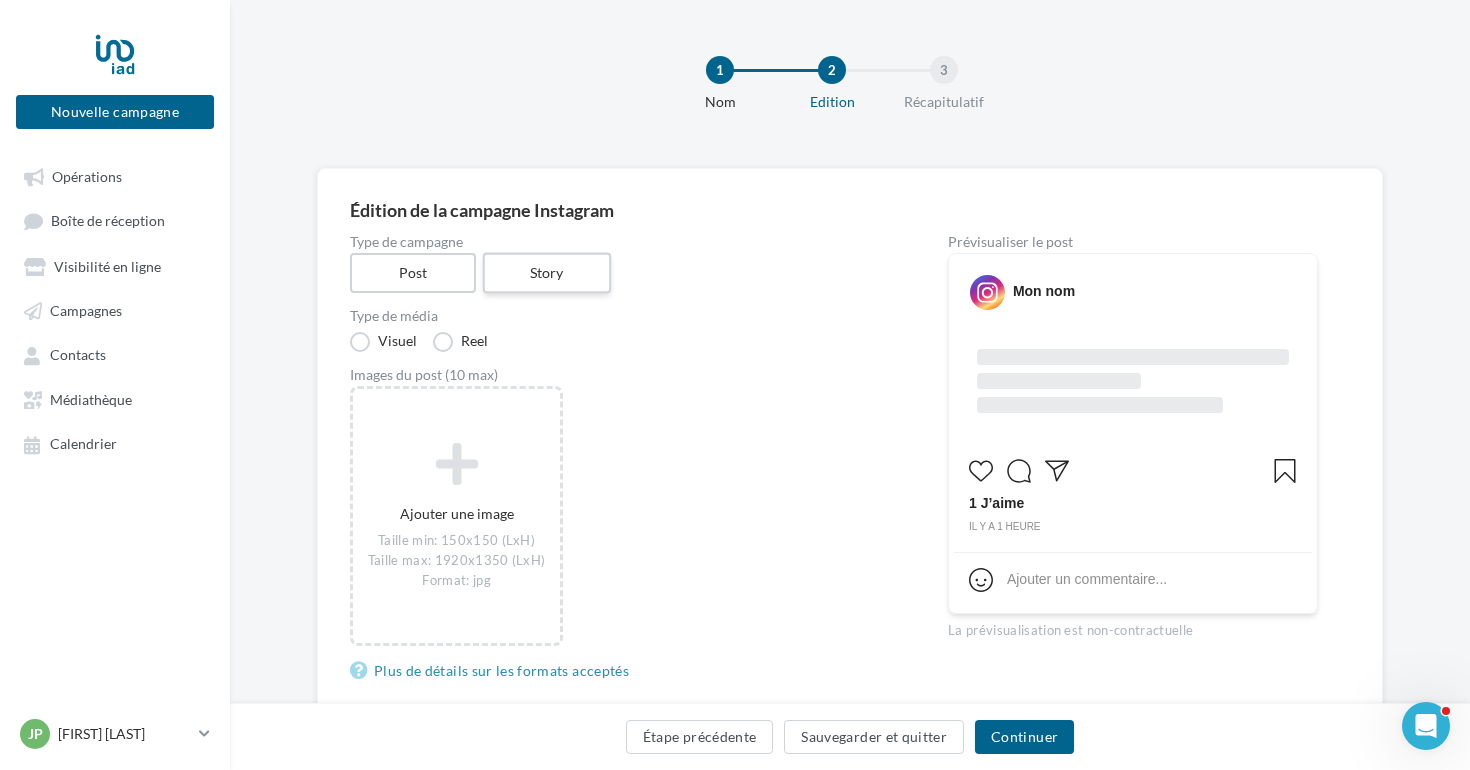 click on "Story" at bounding box center (546, 273) 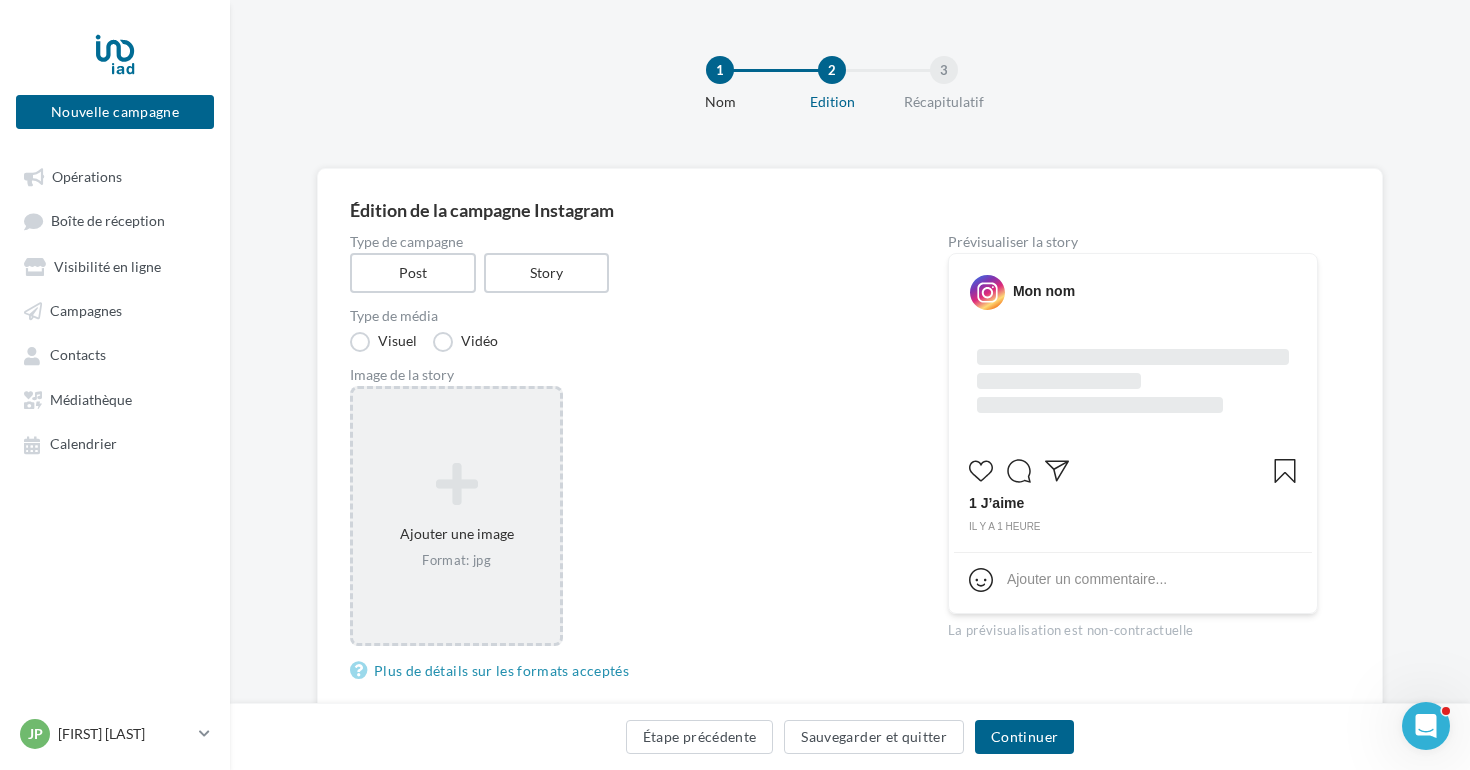 click at bounding box center (456, 484) 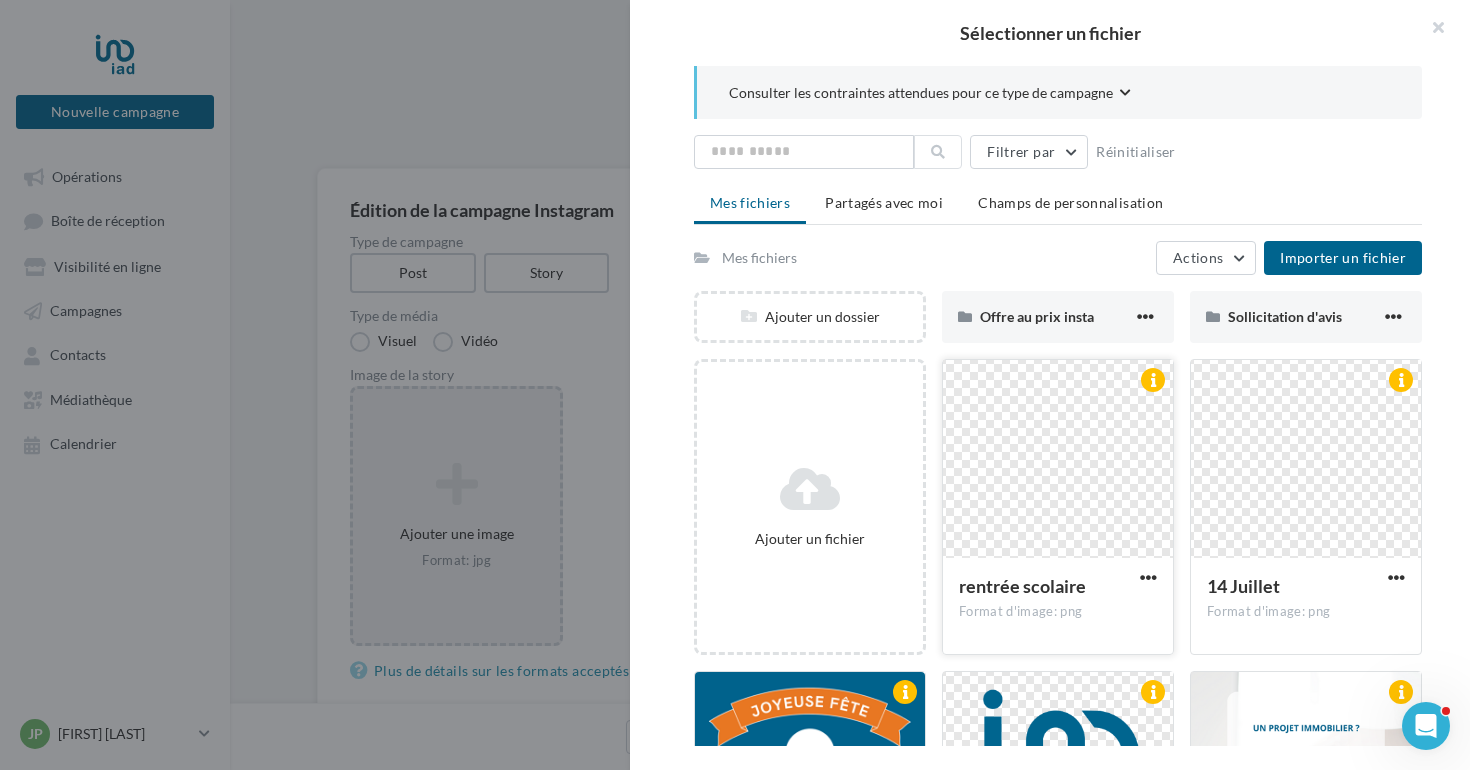 click at bounding box center (1058, 460) 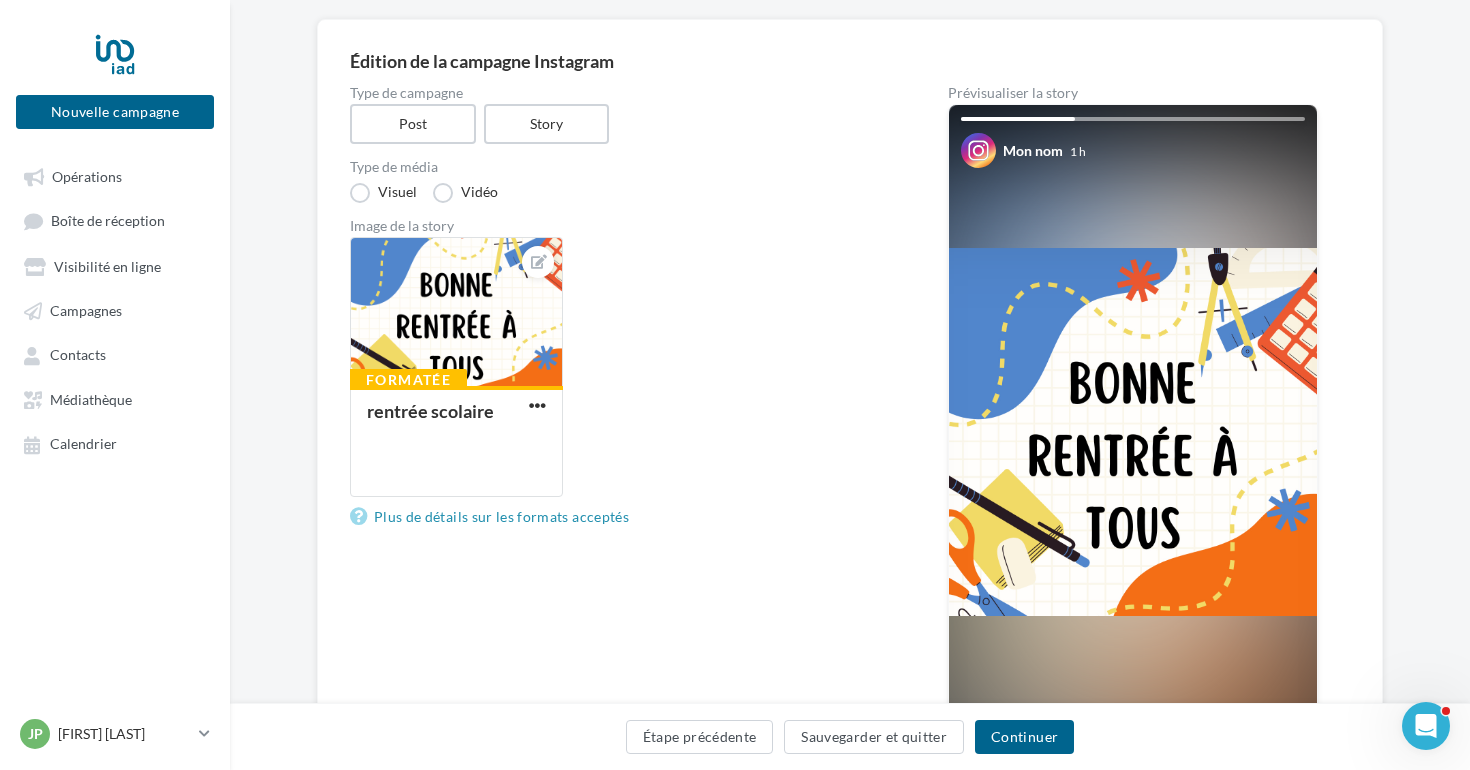 scroll, scrollTop: 151, scrollLeft: 0, axis: vertical 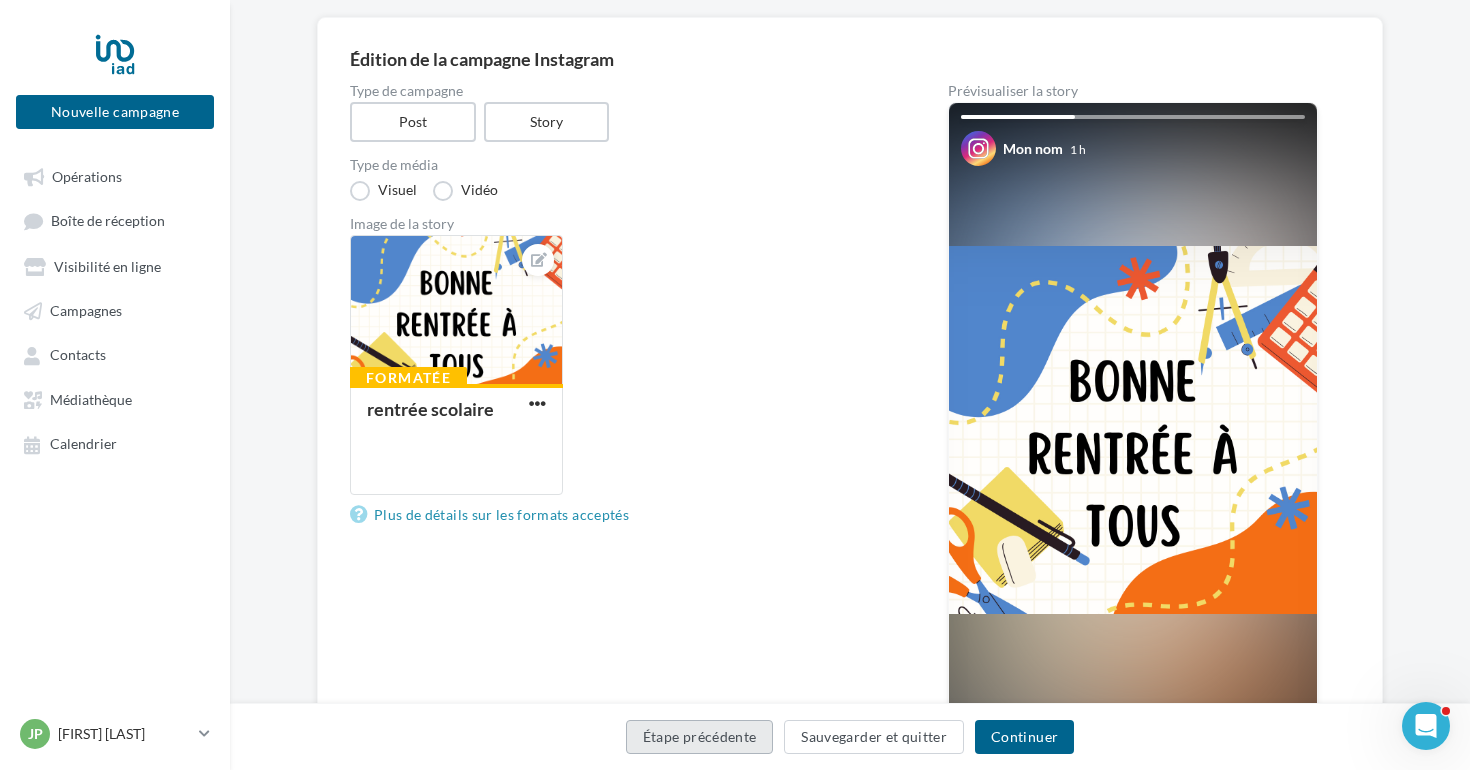 click on "Étape précédente" at bounding box center (700, 737) 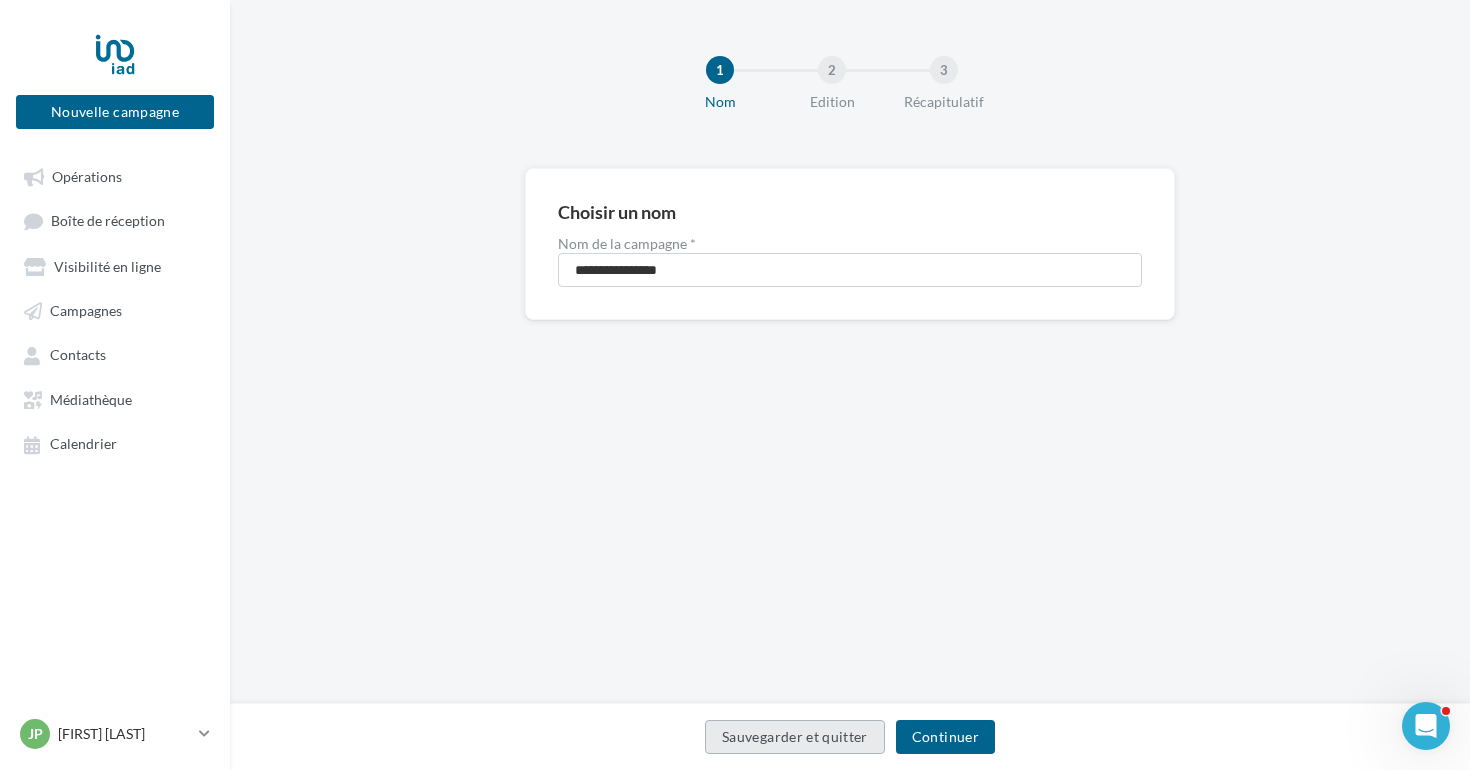 click on "Sauvegarder et quitter" at bounding box center (795, 737) 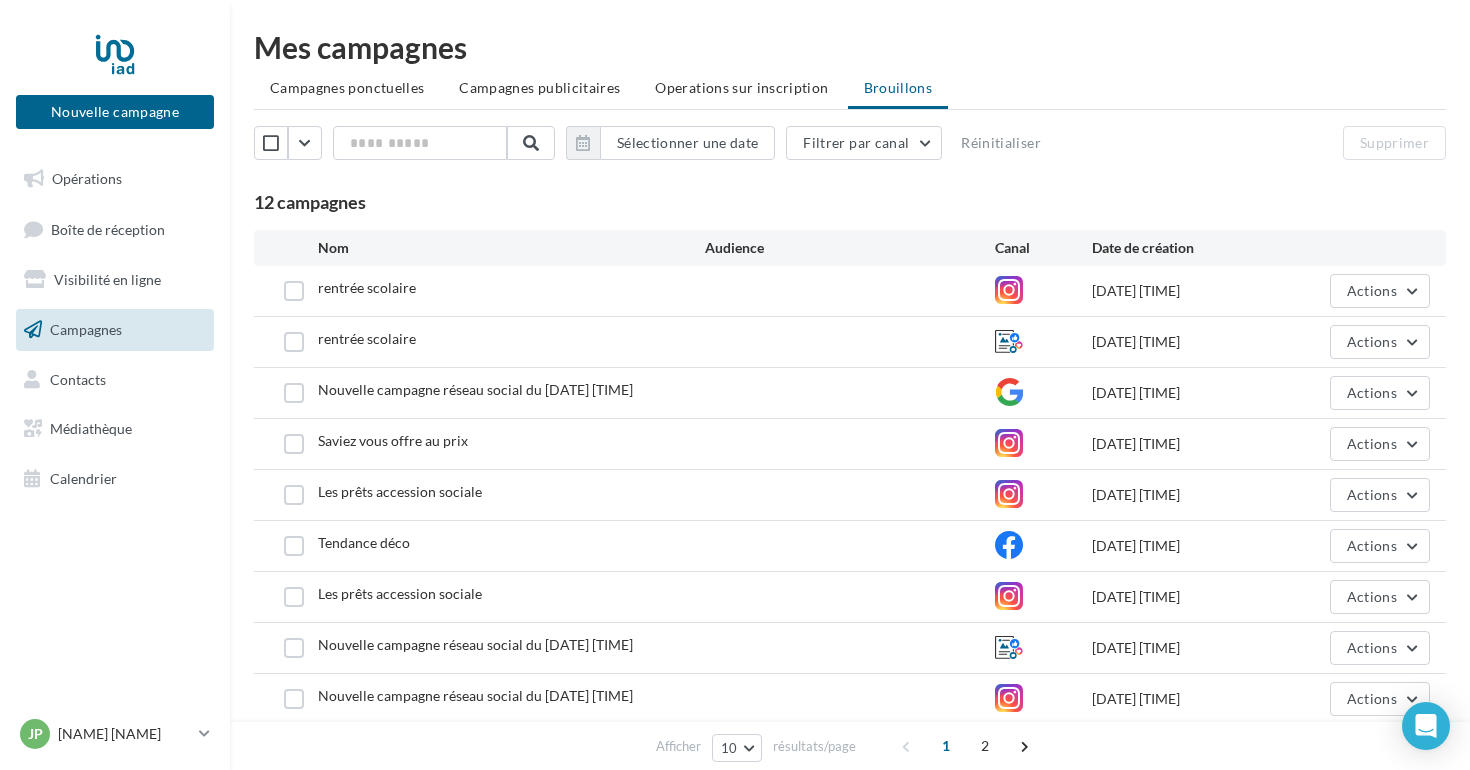 scroll, scrollTop: 0, scrollLeft: 0, axis: both 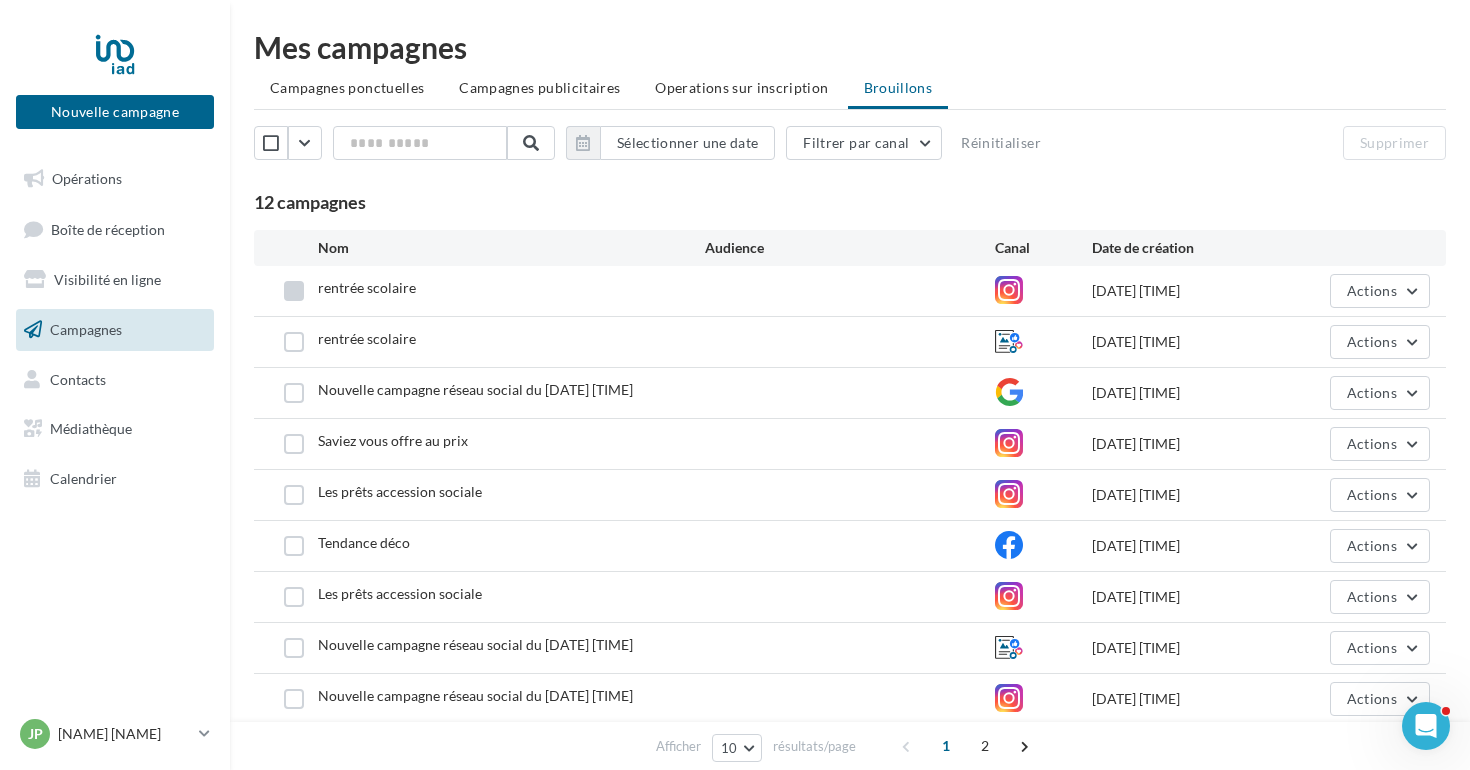 click at bounding box center (294, 291) 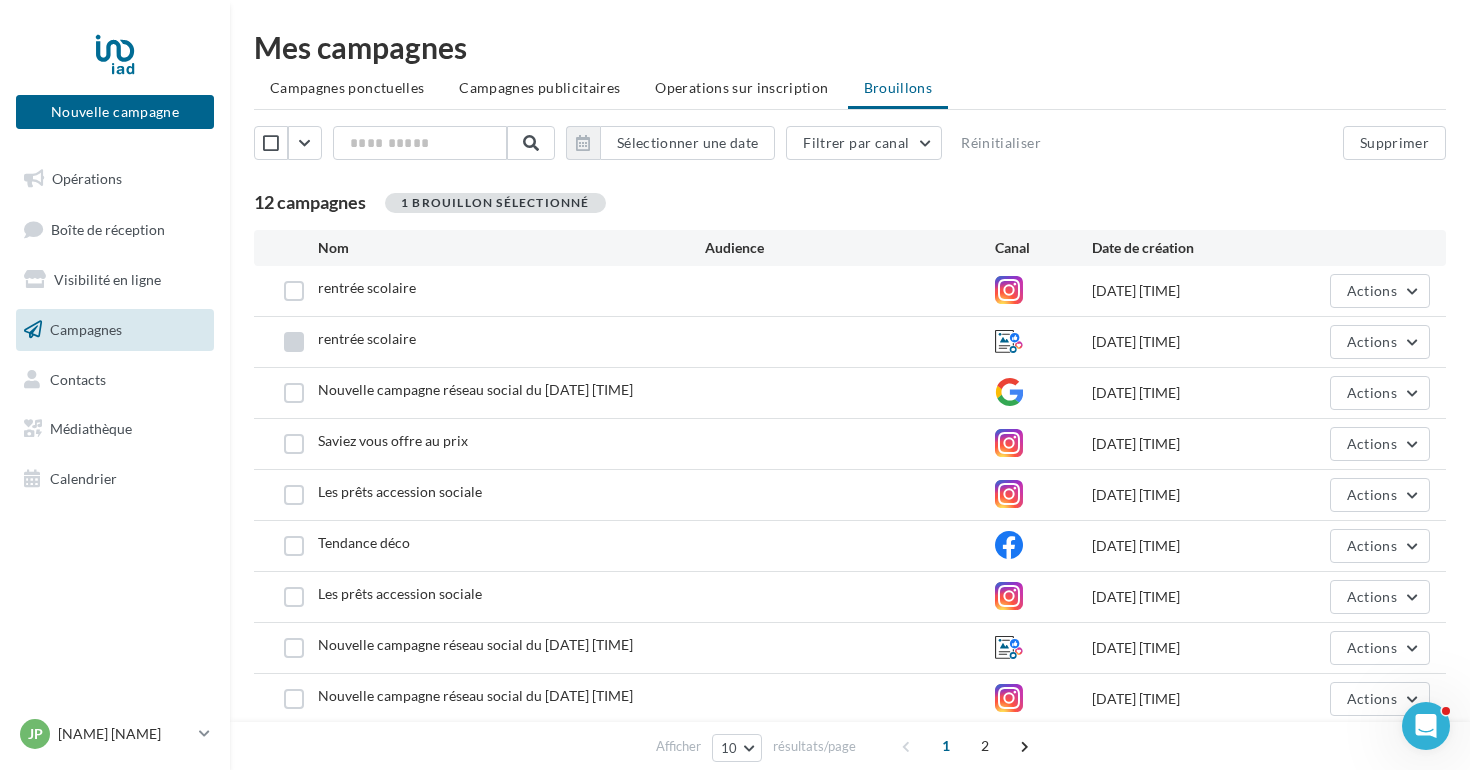 click at bounding box center [294, 291] 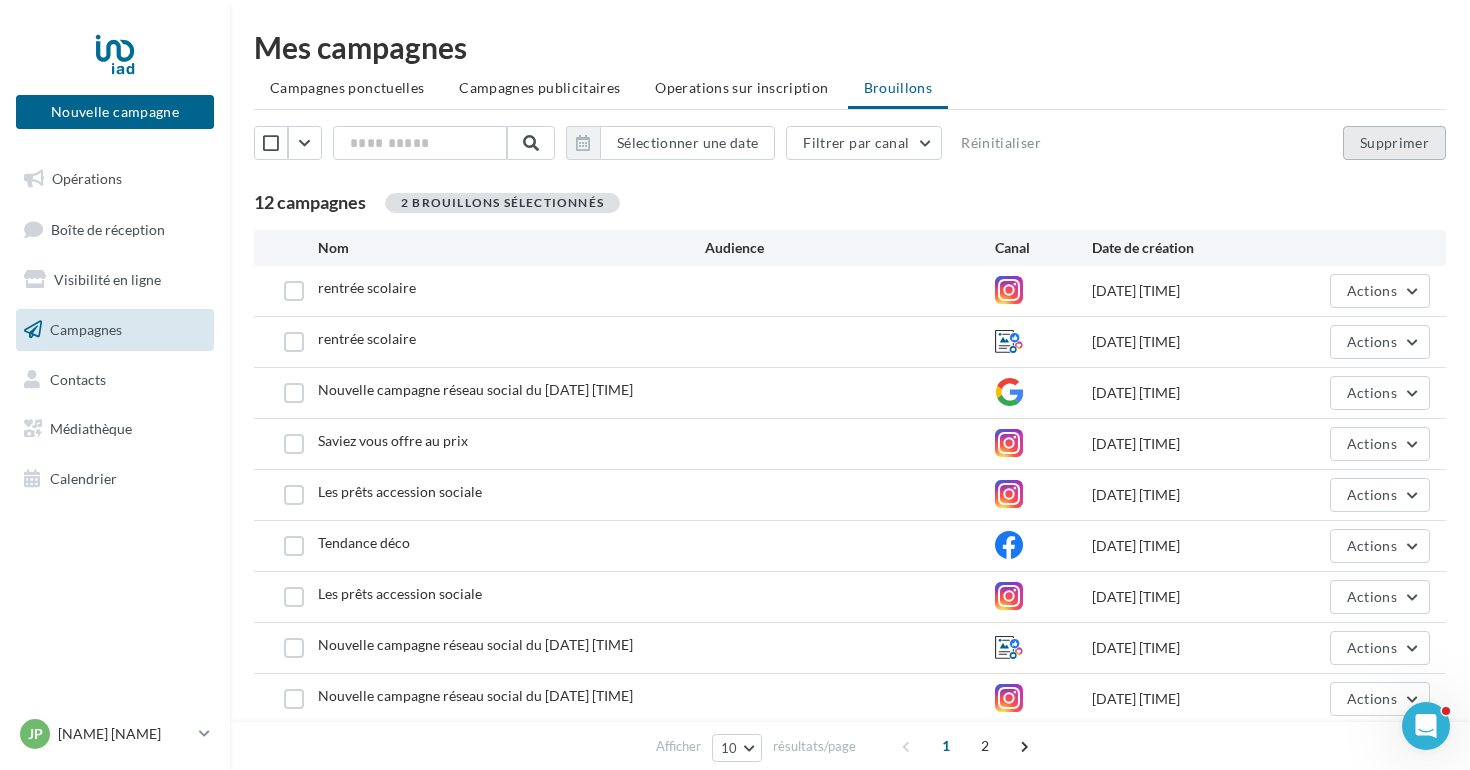 click on "Supprimer" at bounding box center (1394, 143) 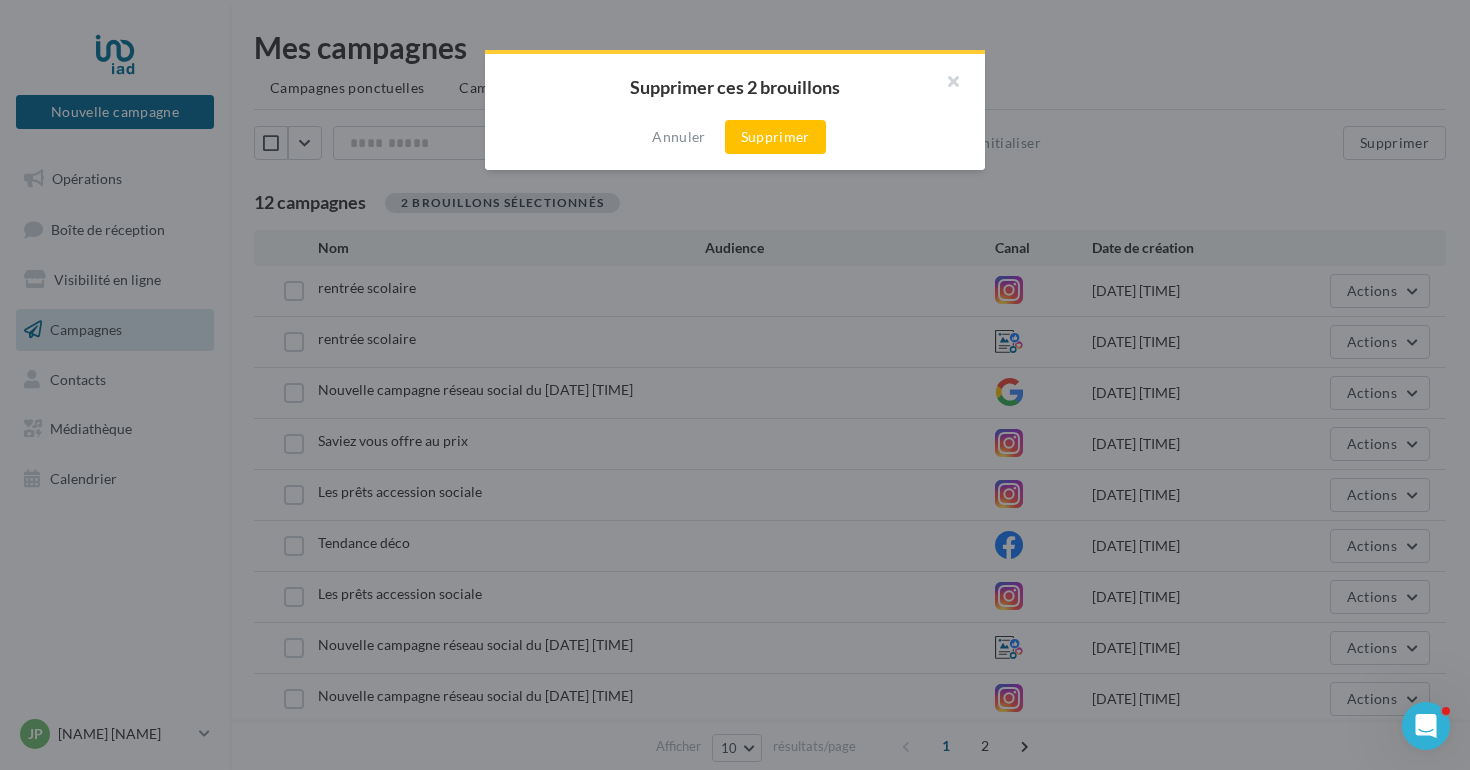 click on "Annuler    Supprimer" at bounding box center (735, 137) 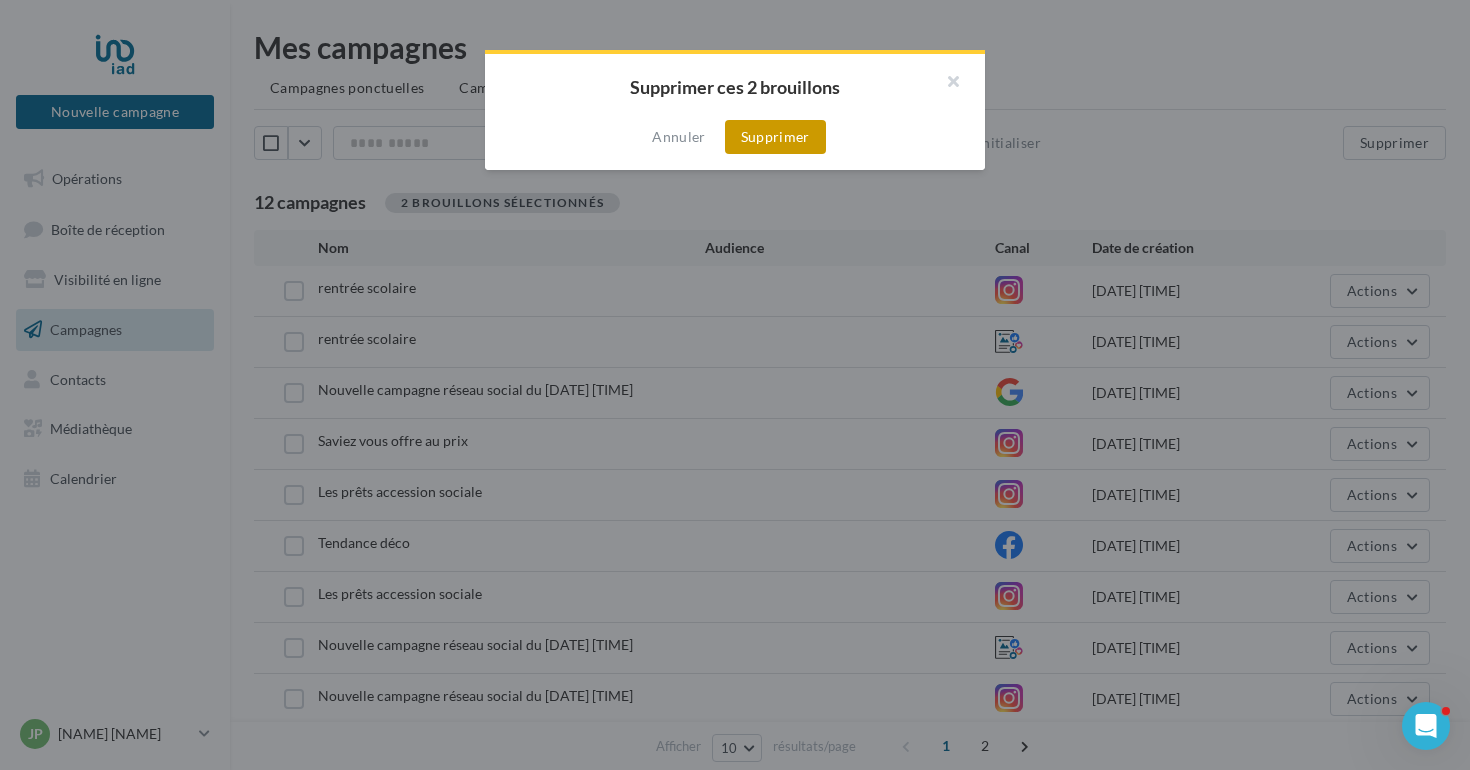 click on "Supprimer" at bounding box center (775, 137) 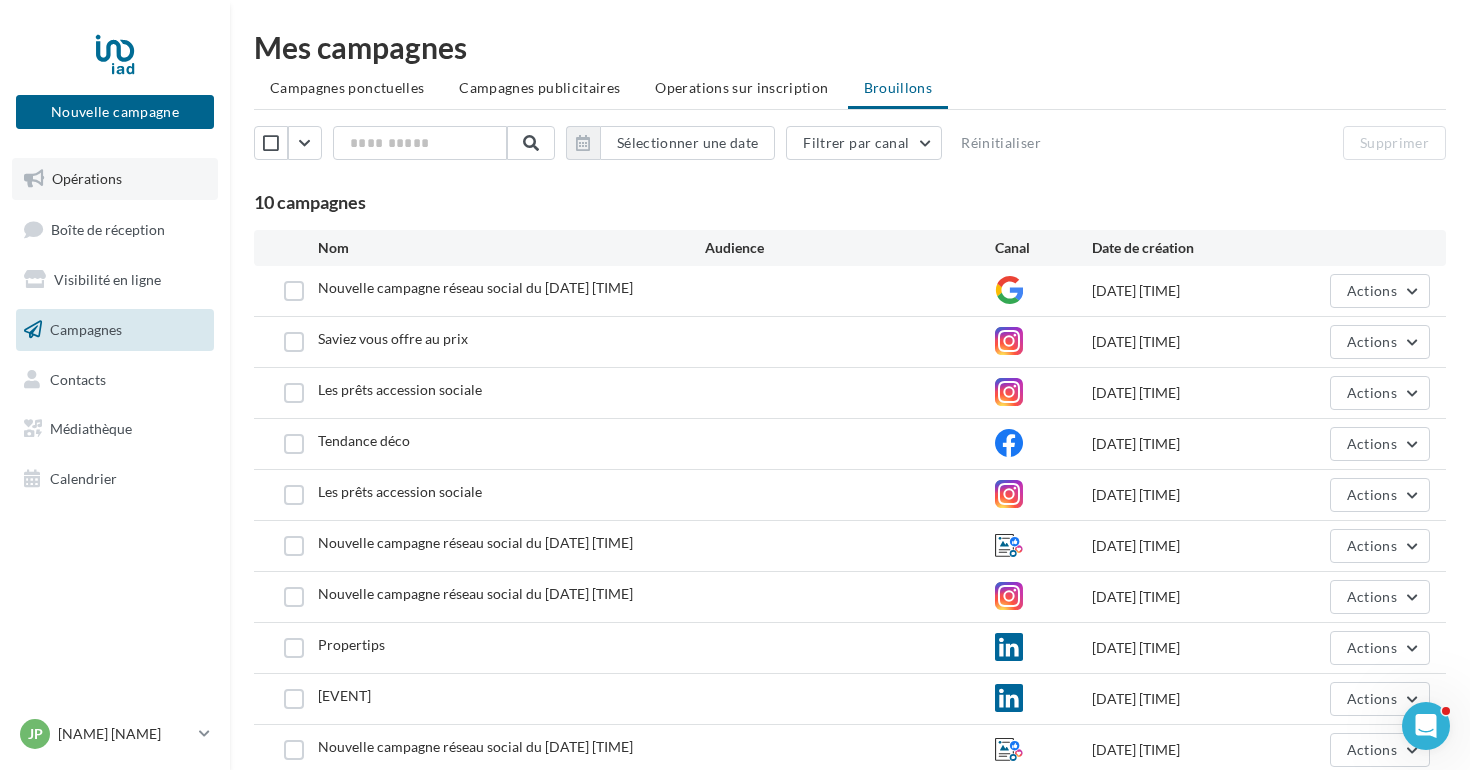 click on "Opérations" at bounding box center [115, 179] 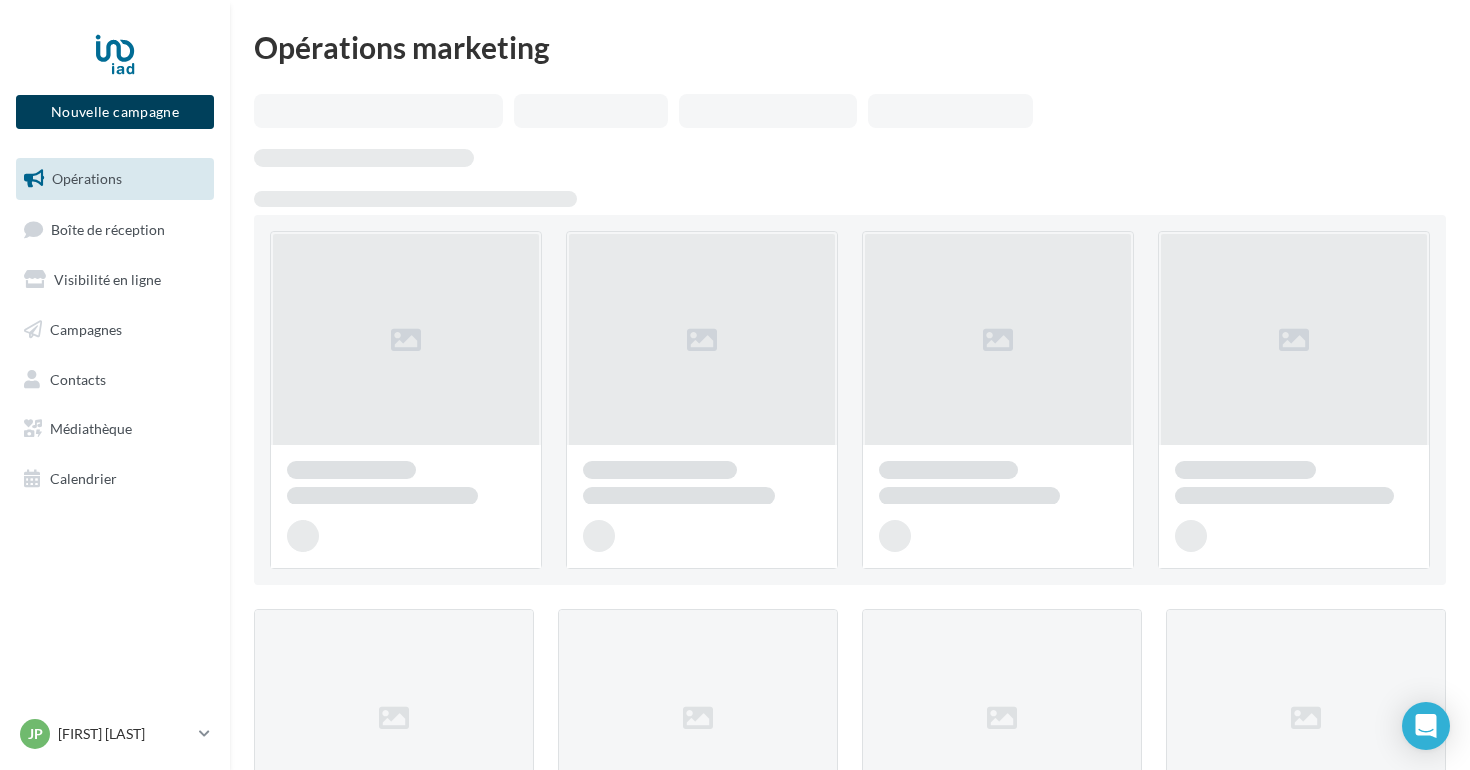scroll, scrollTop: 0, scrollLeft: 0, axis: both 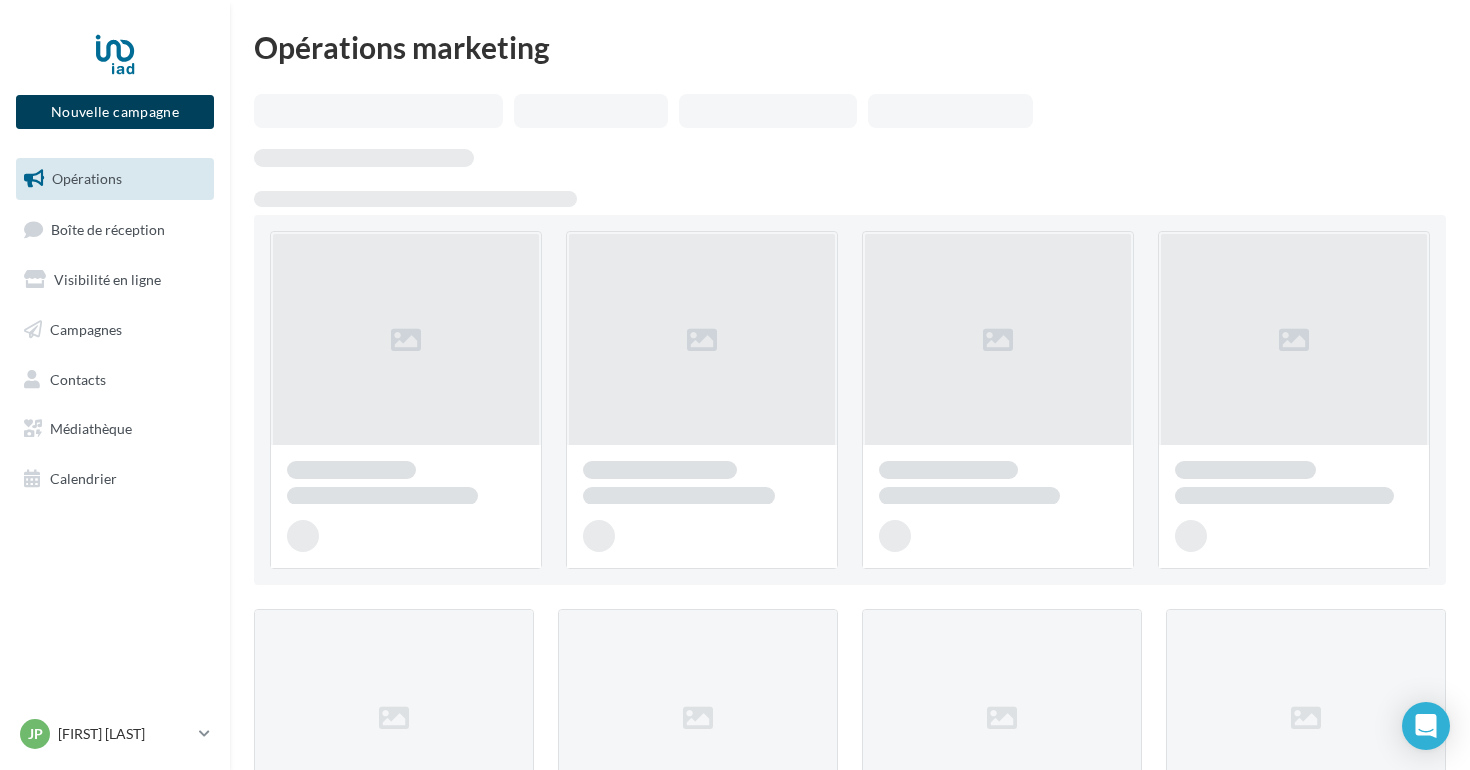 click on "Nouvelle campagne" at bounding box center (115, 112) 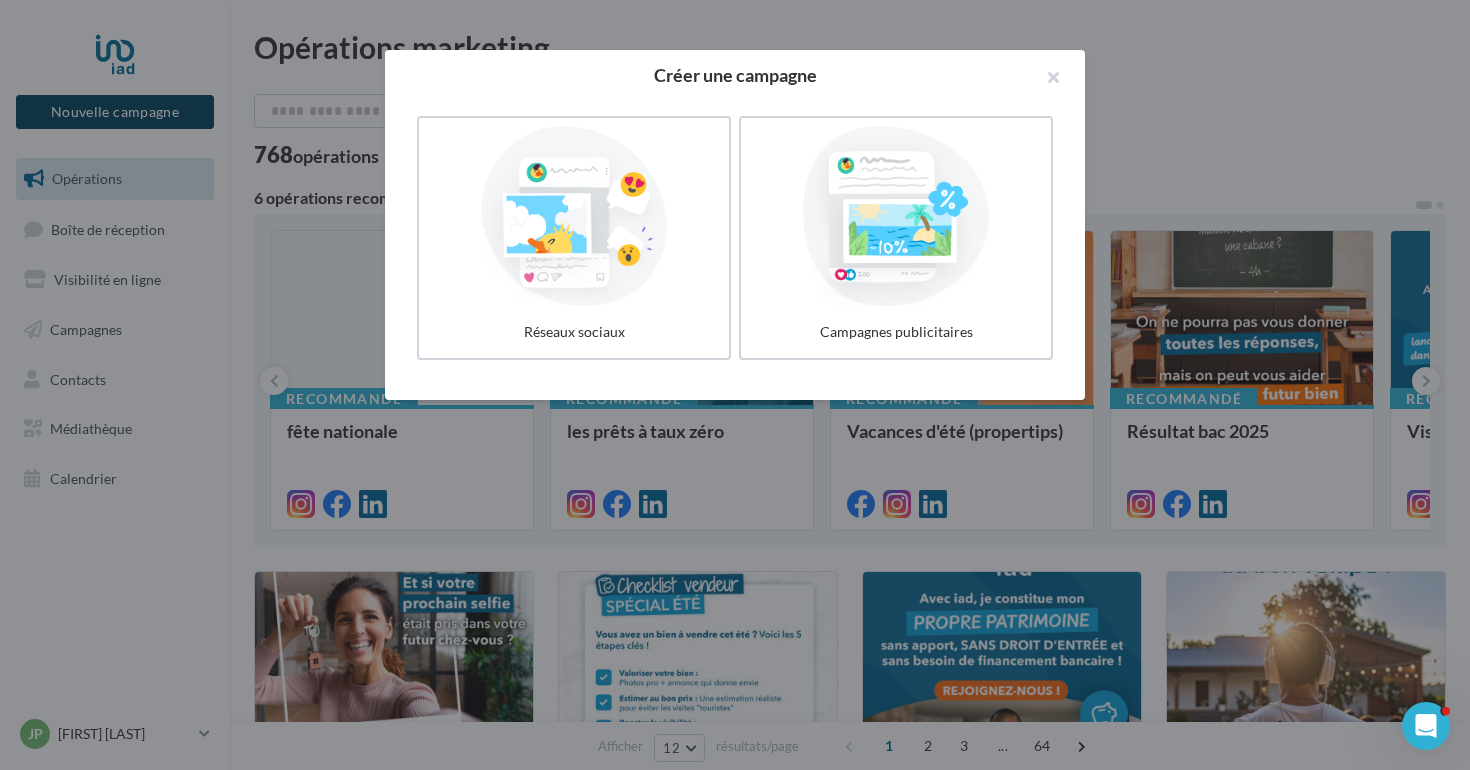 scroll, scrollTop: 0, scrollLeft: 0, axis: both 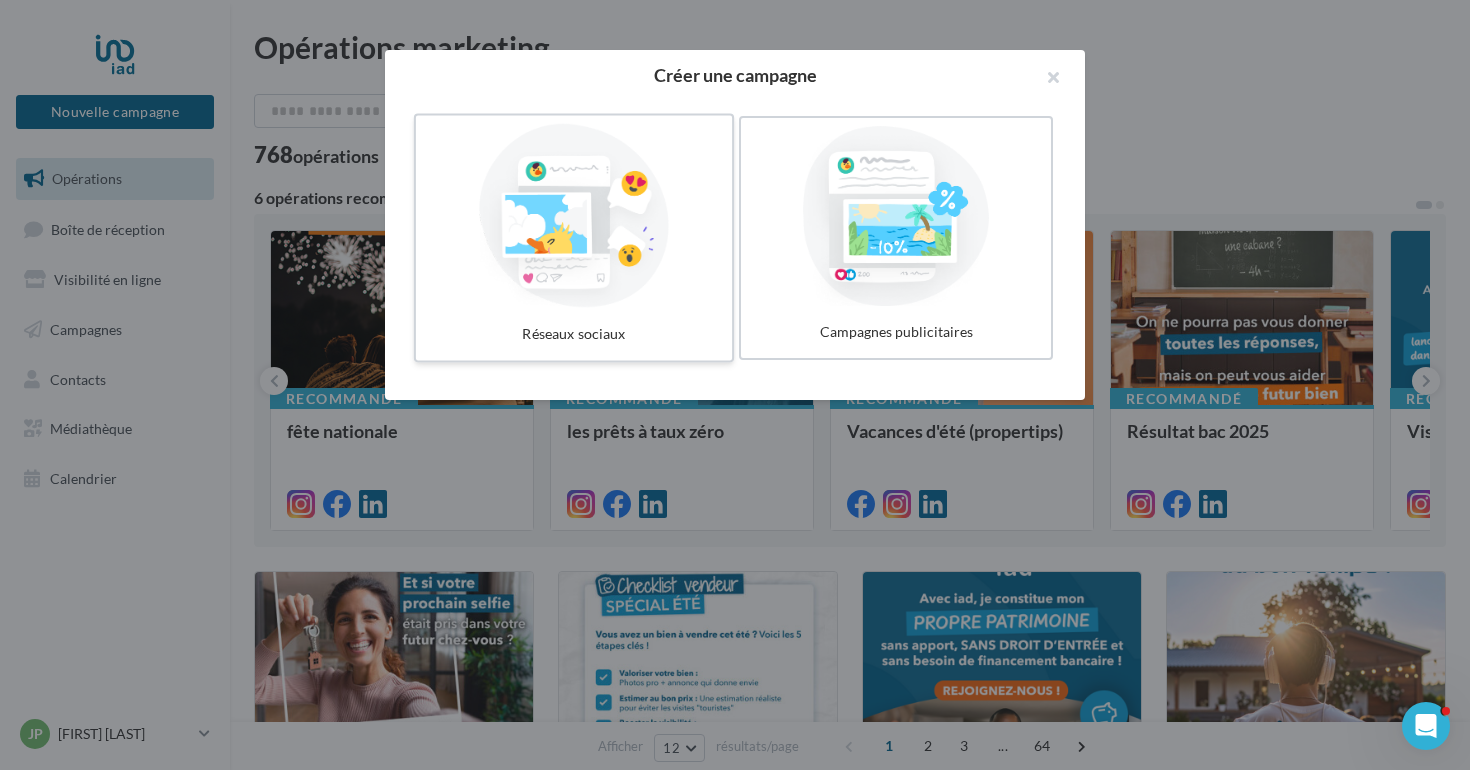 click at bounding box center (574, 216) 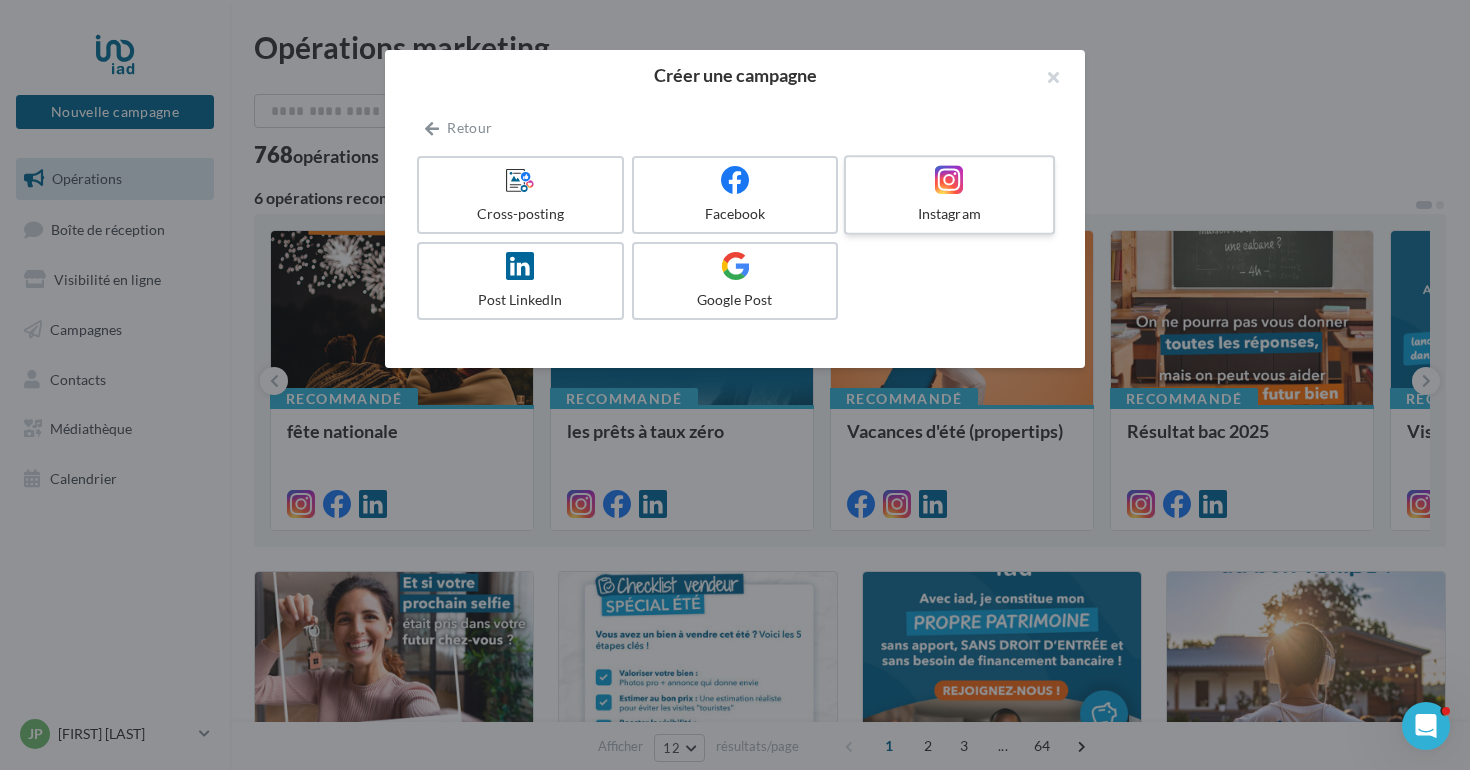click at bounding box center [949, 179] 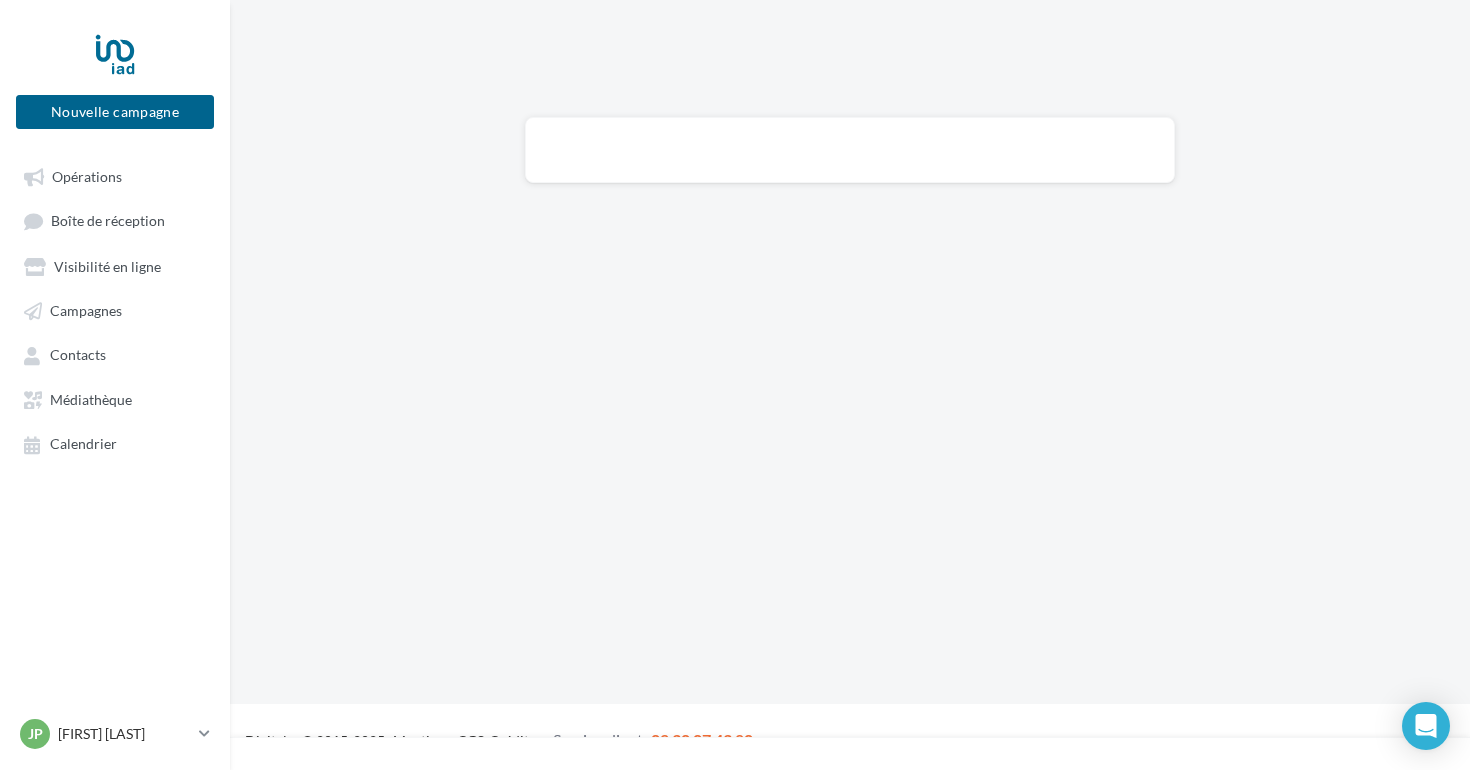 scroll, scrollTop: 0, scrollLeft: 0, axis: both 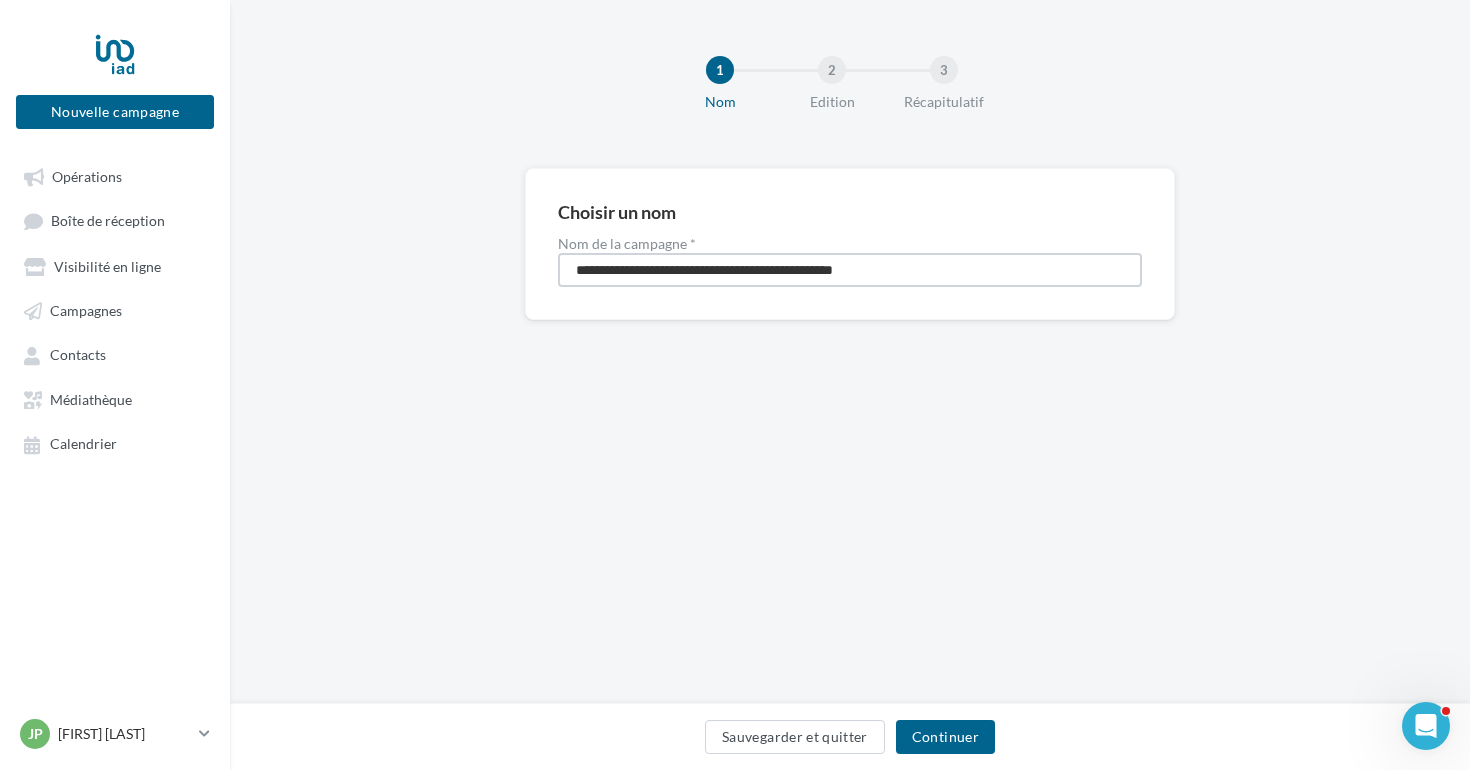 click on "**********" at bounding box center (850, 270) 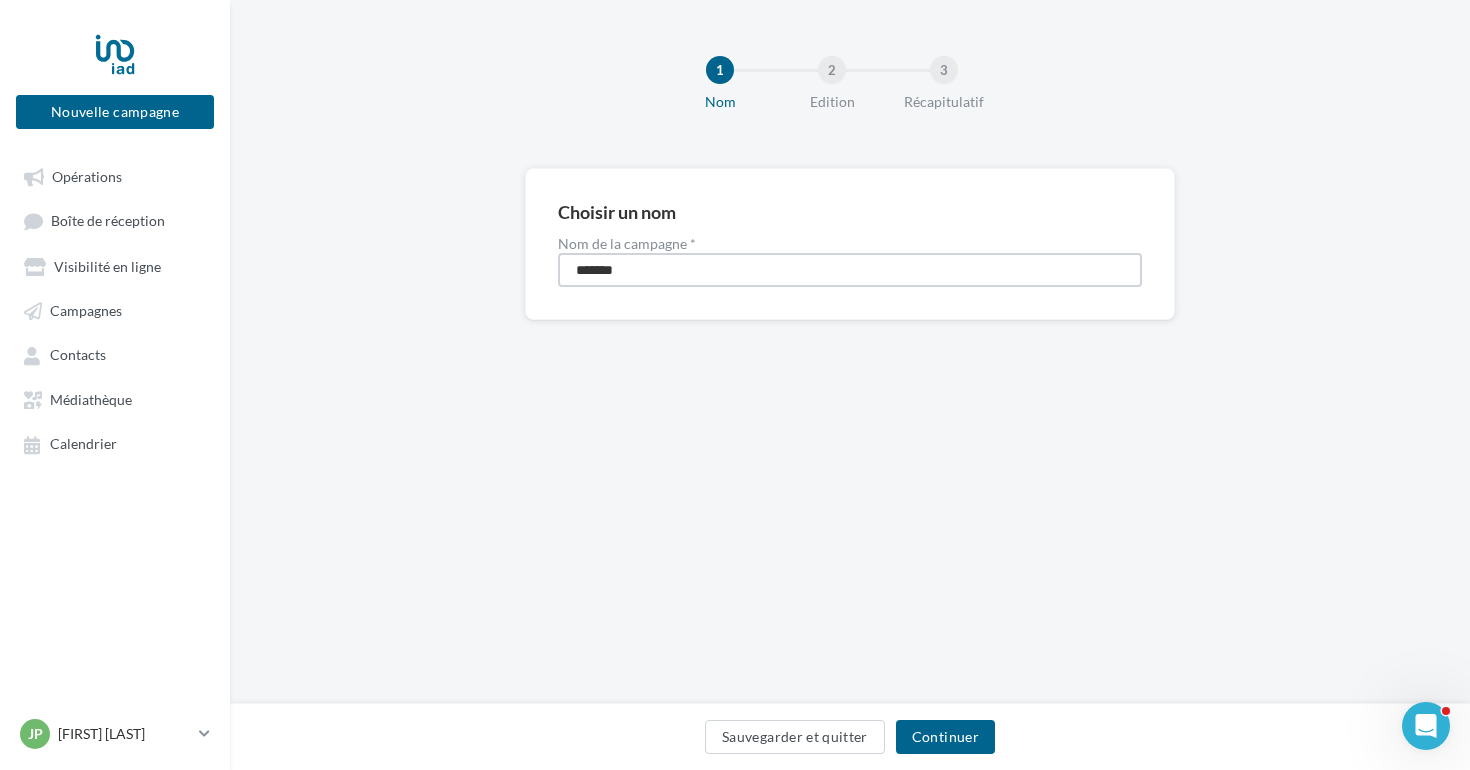 click on "*******" at bounding box center (850, 270) 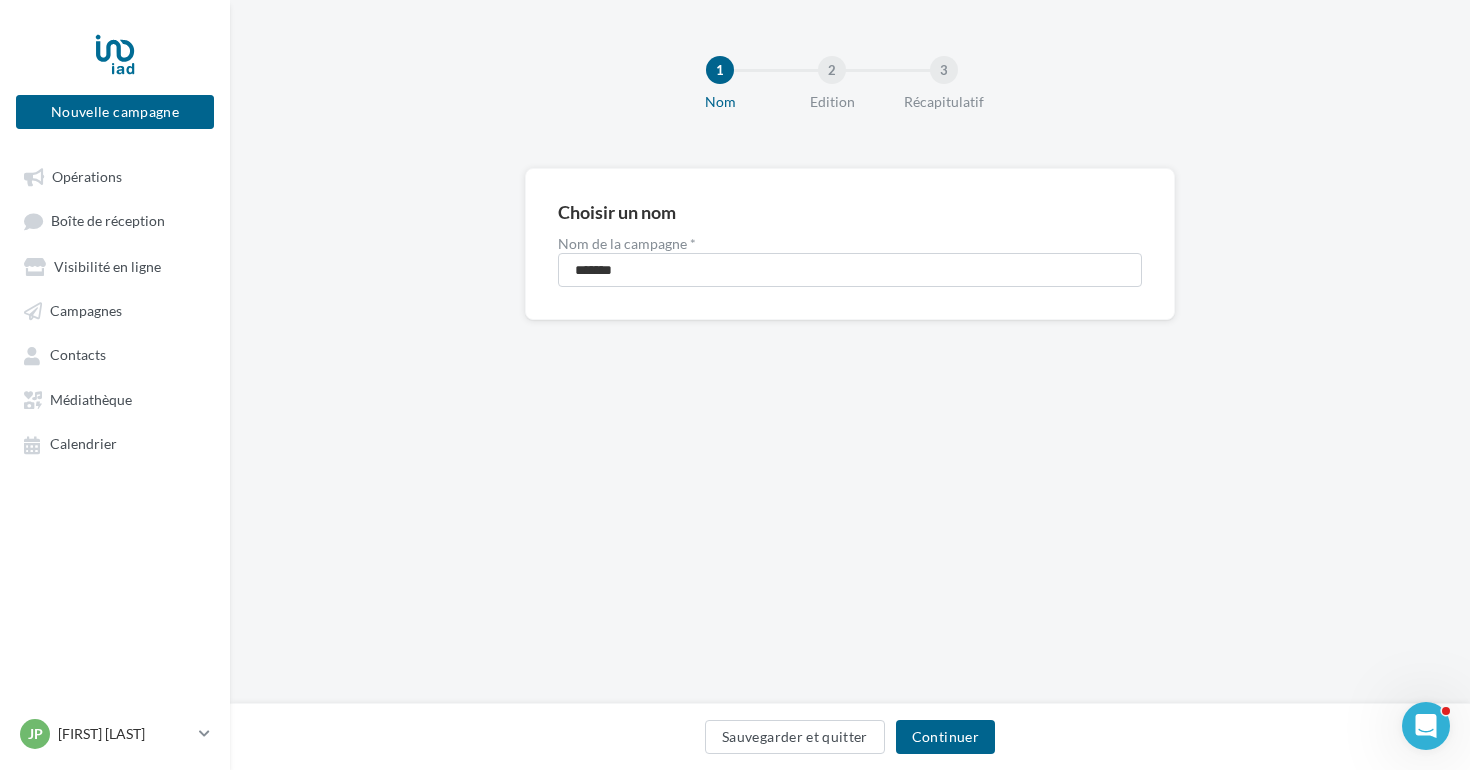 click on "1 Nom 2 Edition 3 Récapitulatif Choisir un nom Nom de la campagne * *******   Sauvegarder et quitter      Continuer" at bounding box center (850, 352) 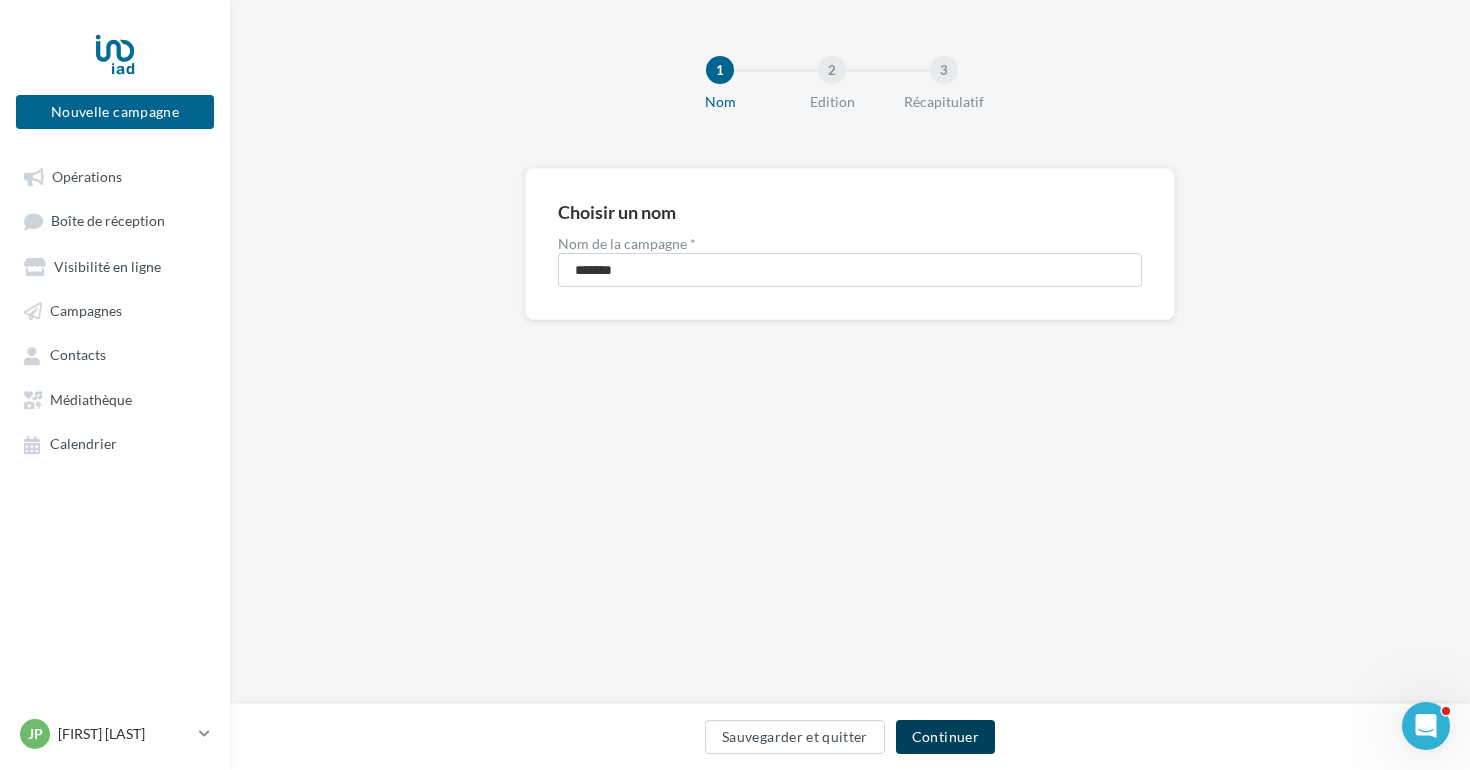 click on "Continuer" at bounding box center [945, 737] 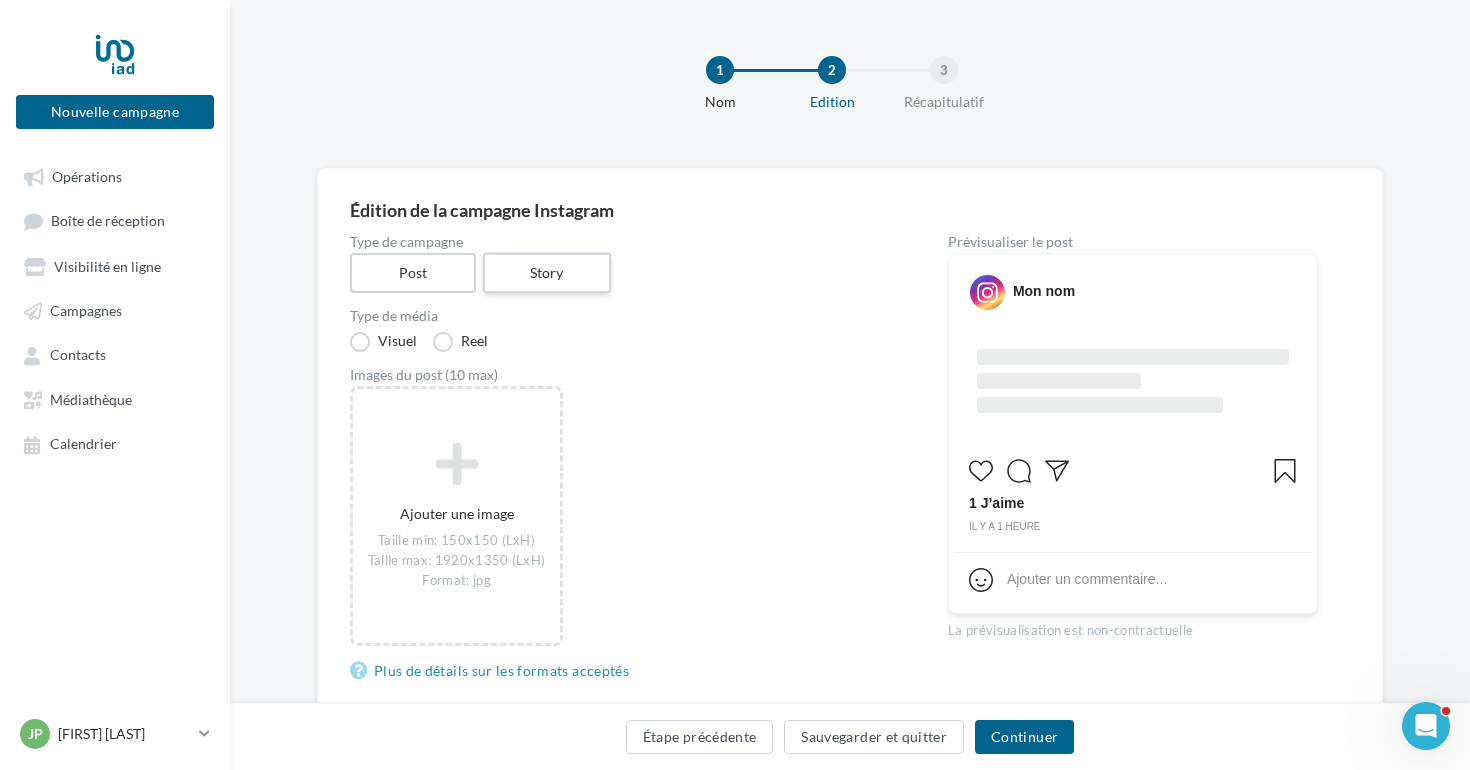 click on "Story" at bounding box center [546, 273] 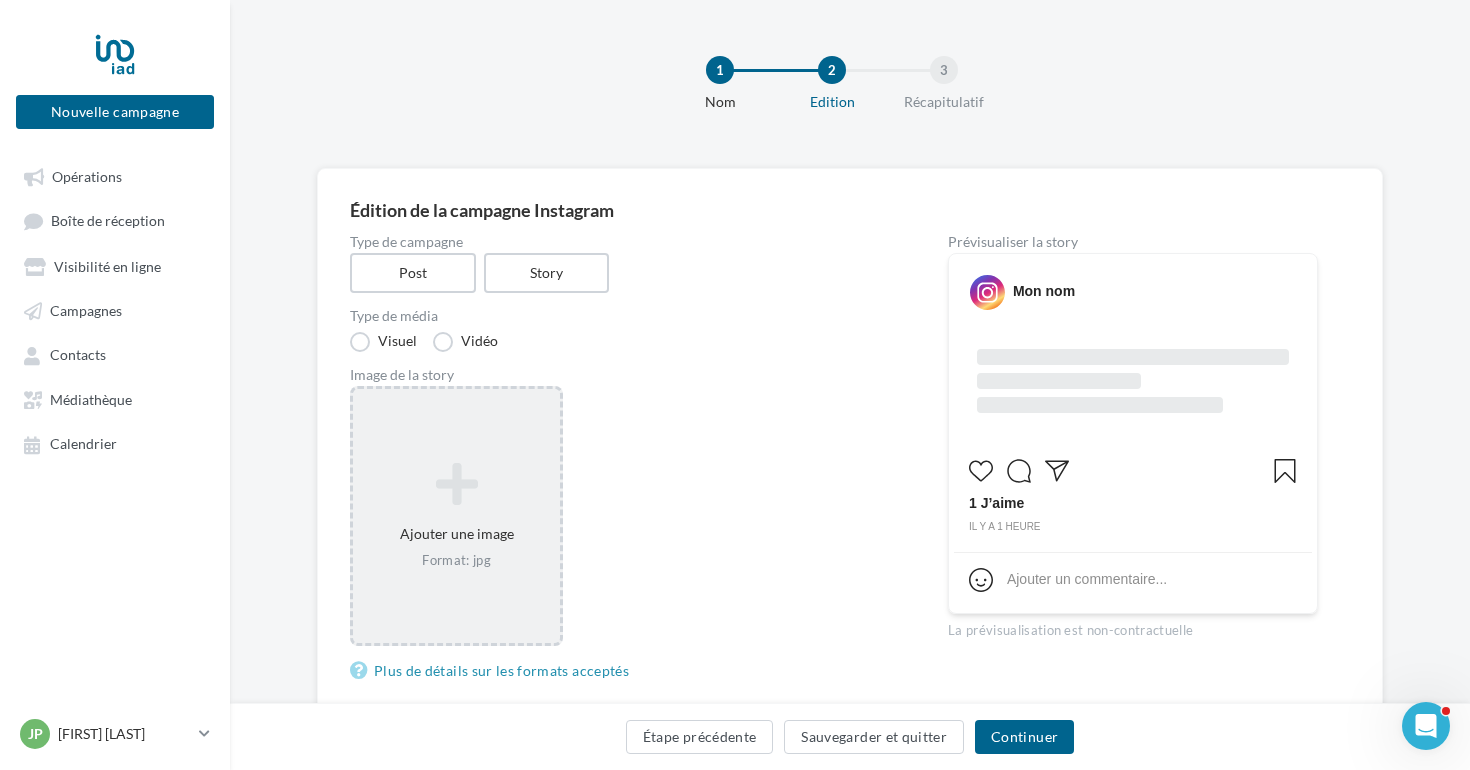 click on "Ajouter une image     Format: jpg" at bounding box center (456, 516) 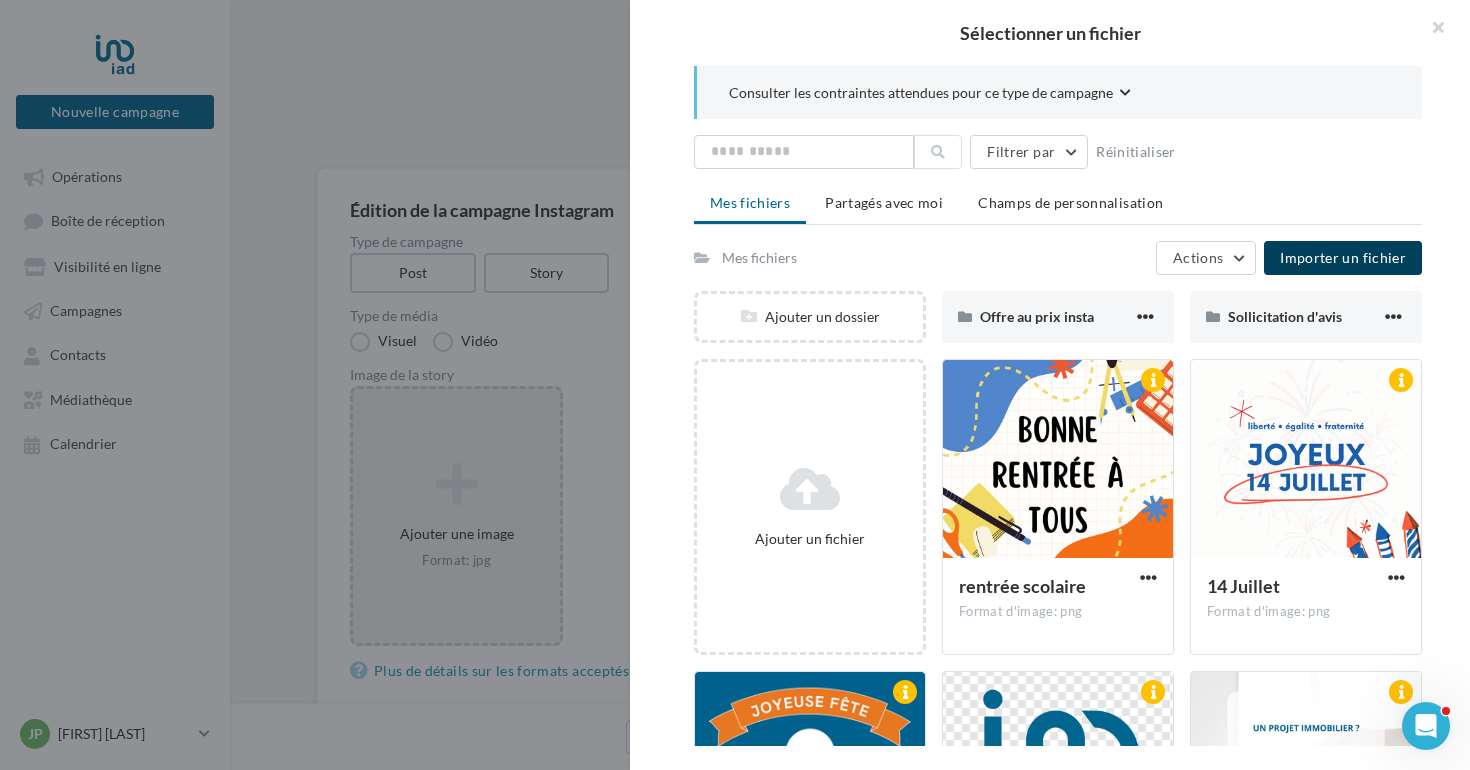 click on "Importer un fichier" at bounding box center (1343, 257) 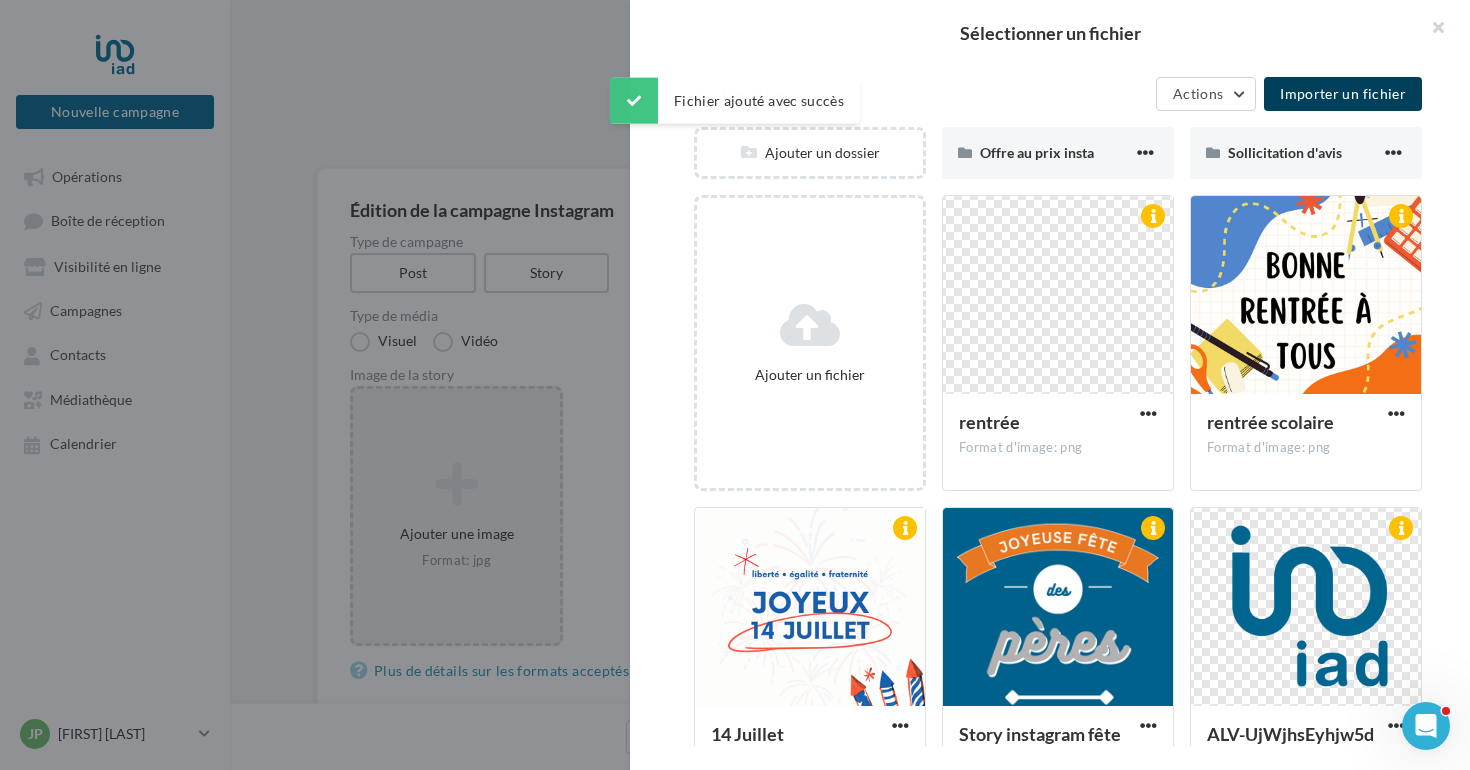 scroll, scrollTop: 165, scrollLeft: 0, axis: vertical 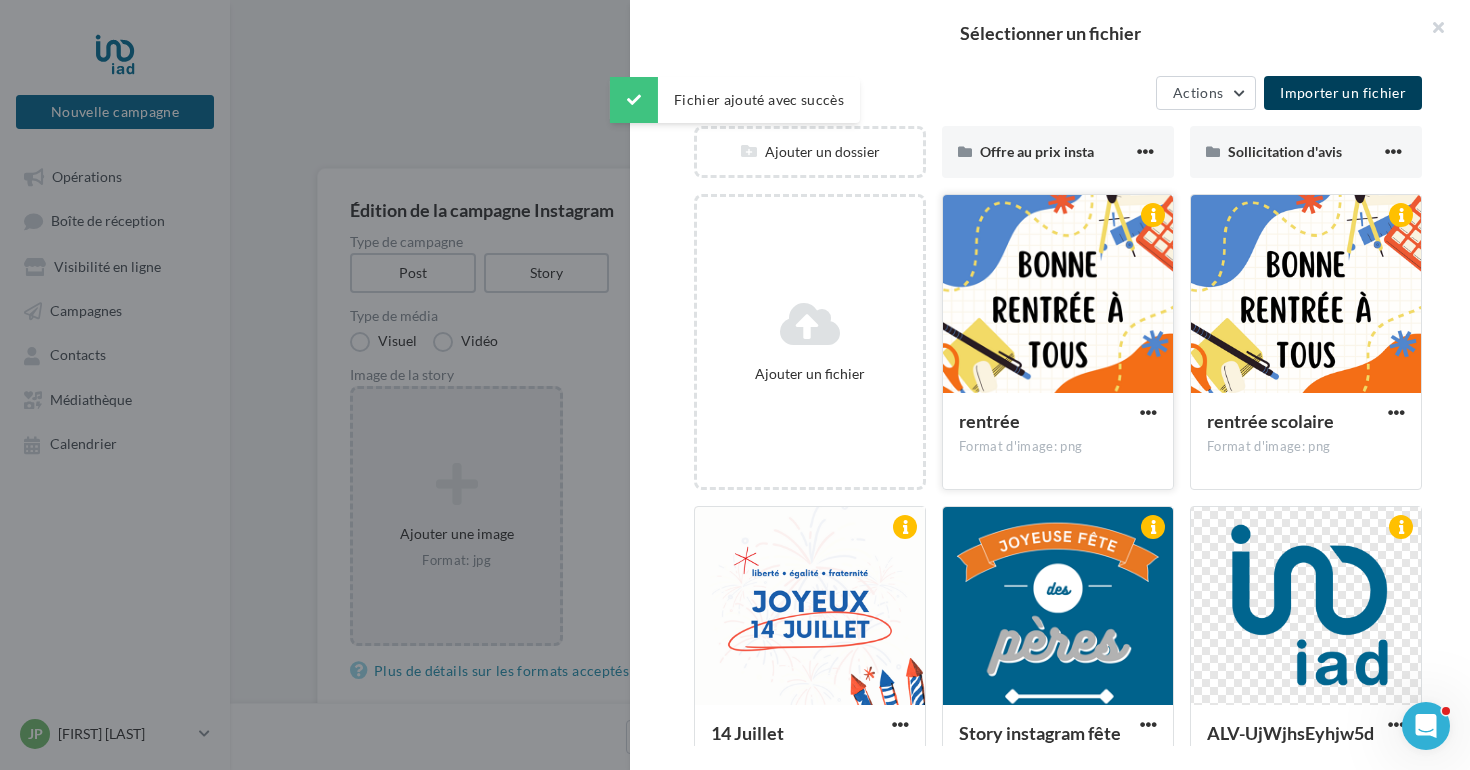 click at bounding box center [1058, 295] 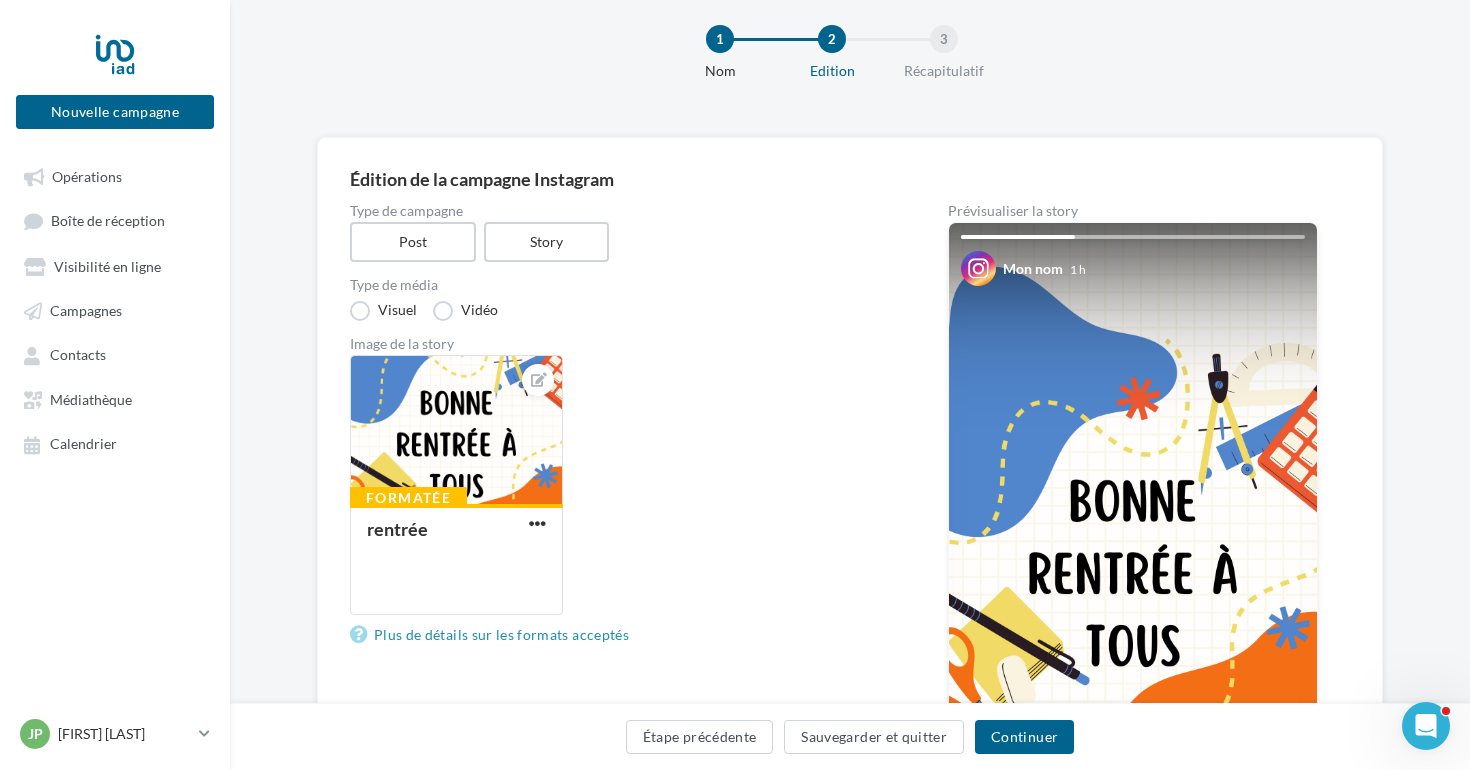 scroll, scrollTop: 0, scrollLeft: 0, axis: both 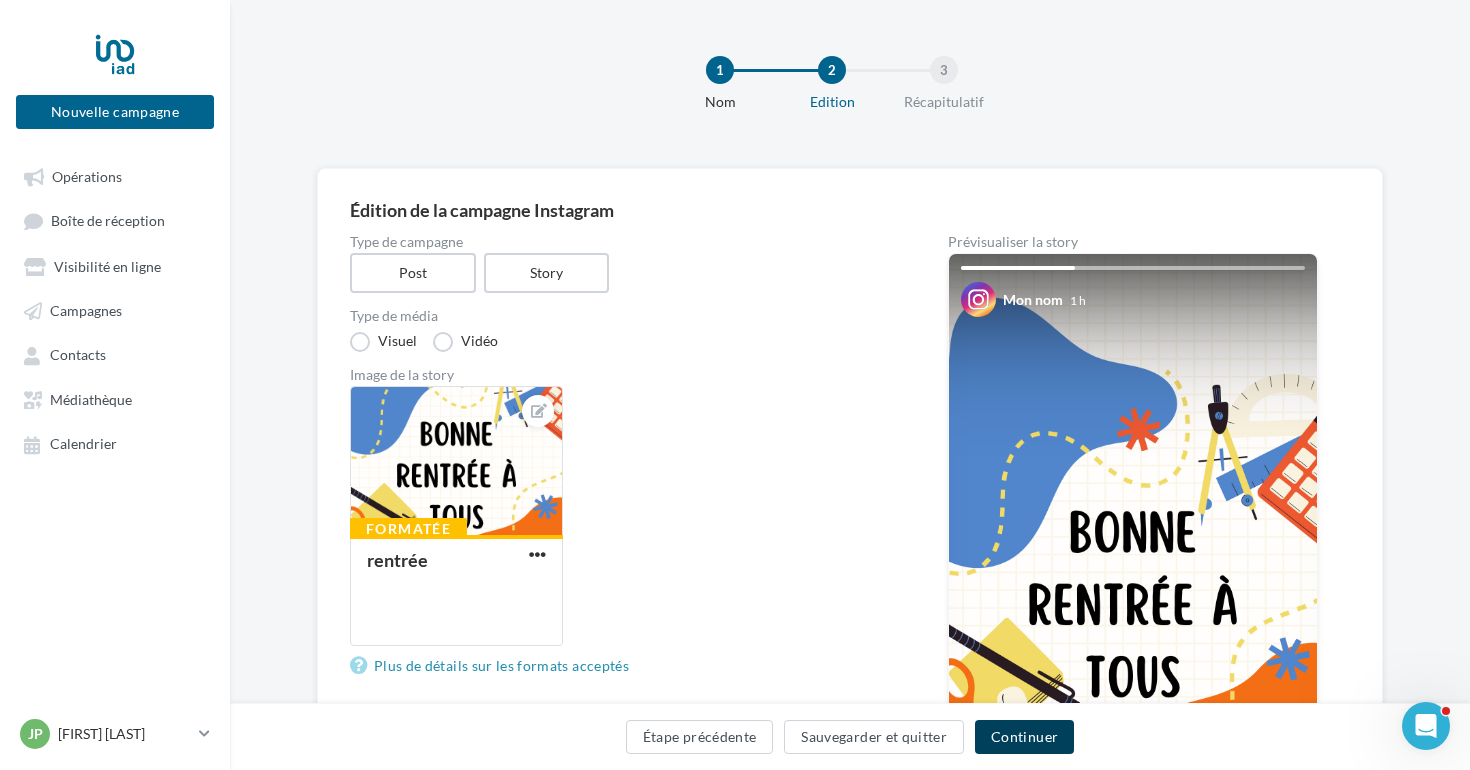 click on "Continuer" at bounding box center (1024, 737) 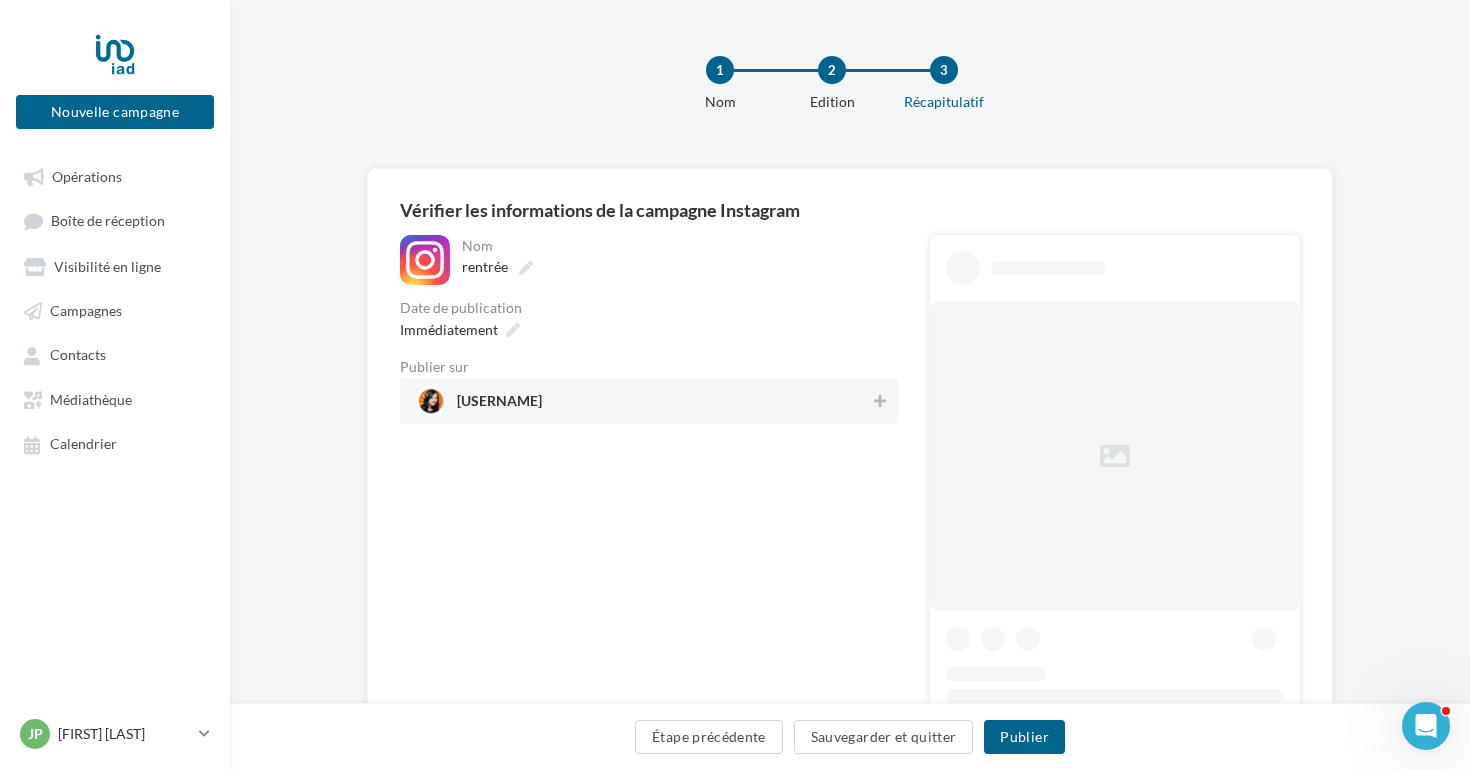 click on "joanapeixoto.[EMAIL]" at bounding box center (643, 401) 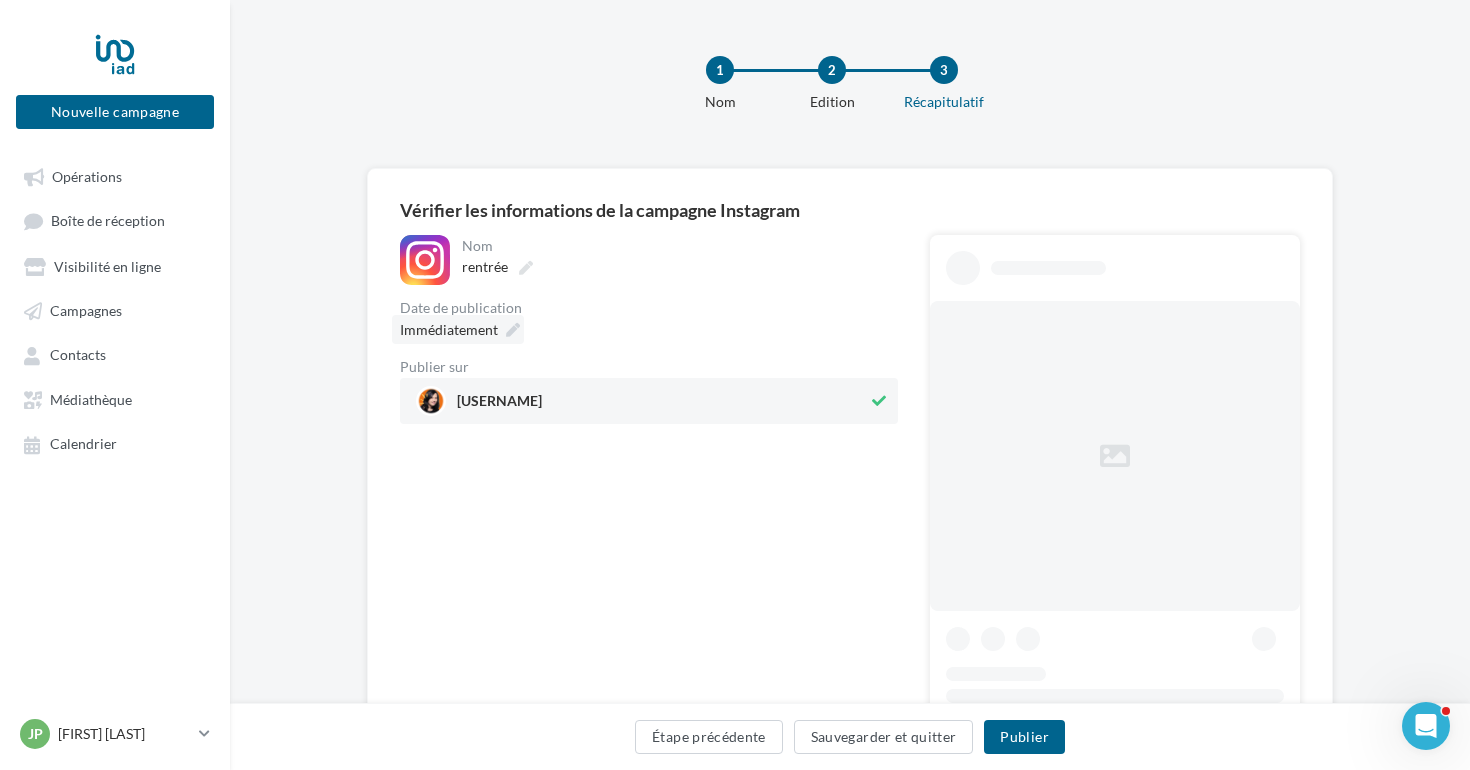 click at bounding box center [513, 330] 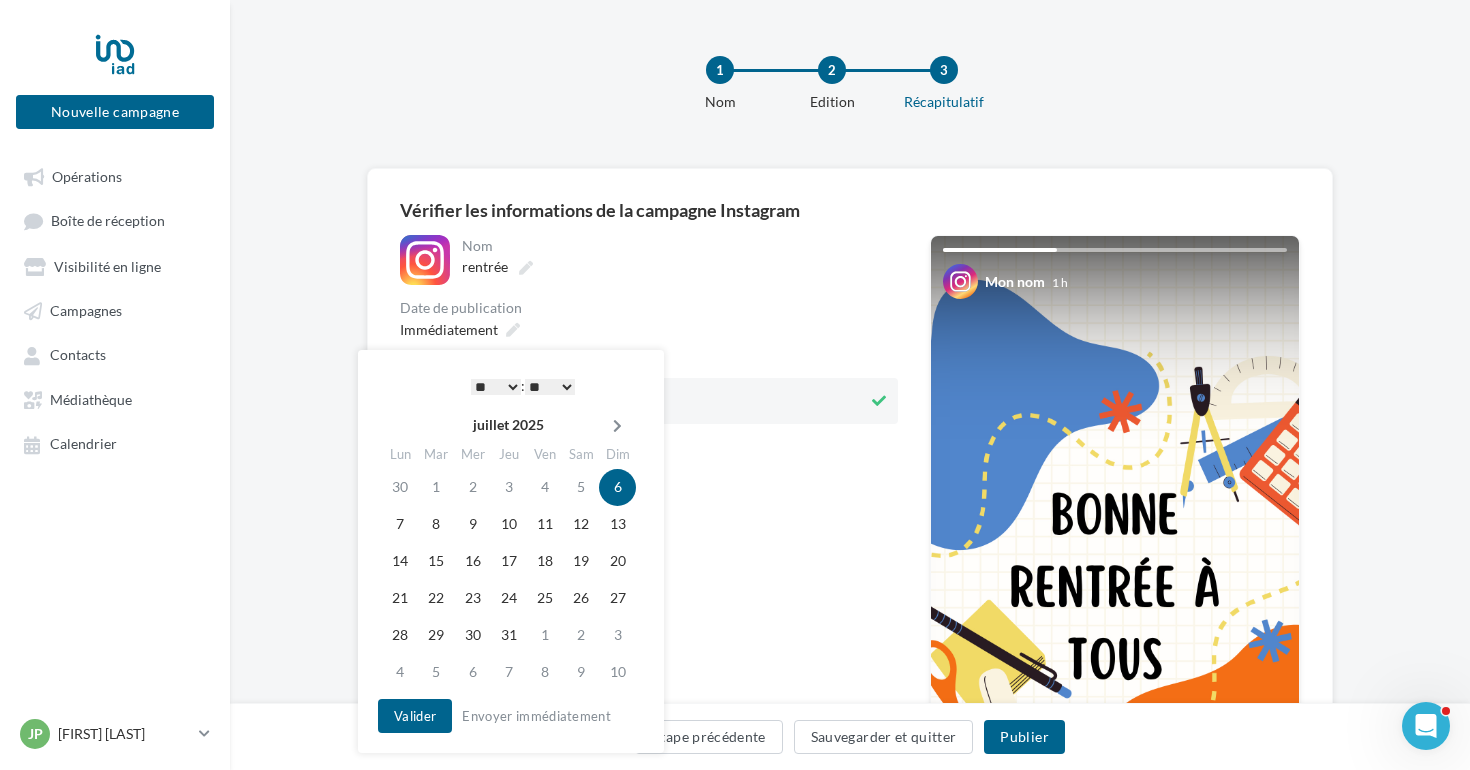 click at bounding box center [617, 426] 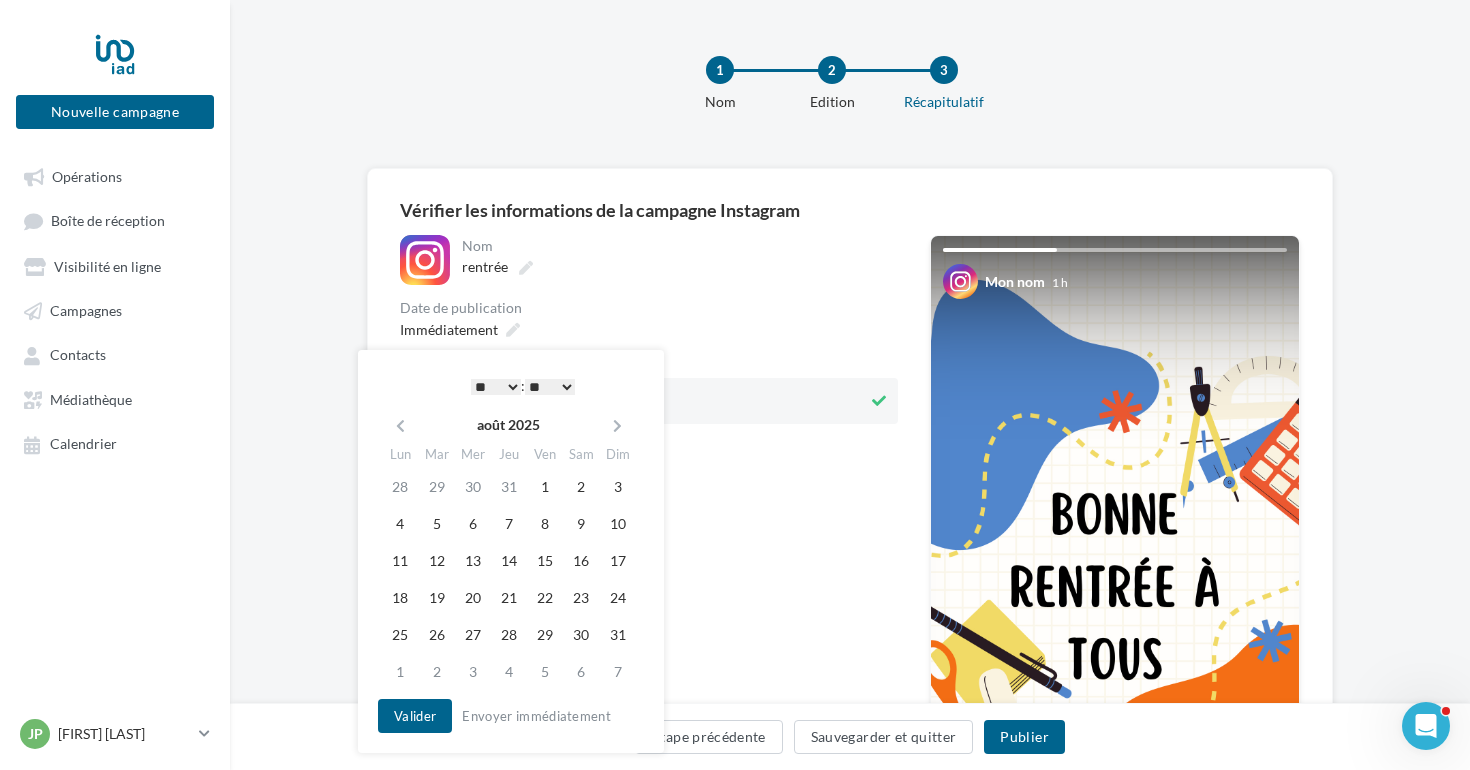 click at bounding box center (617, 426) 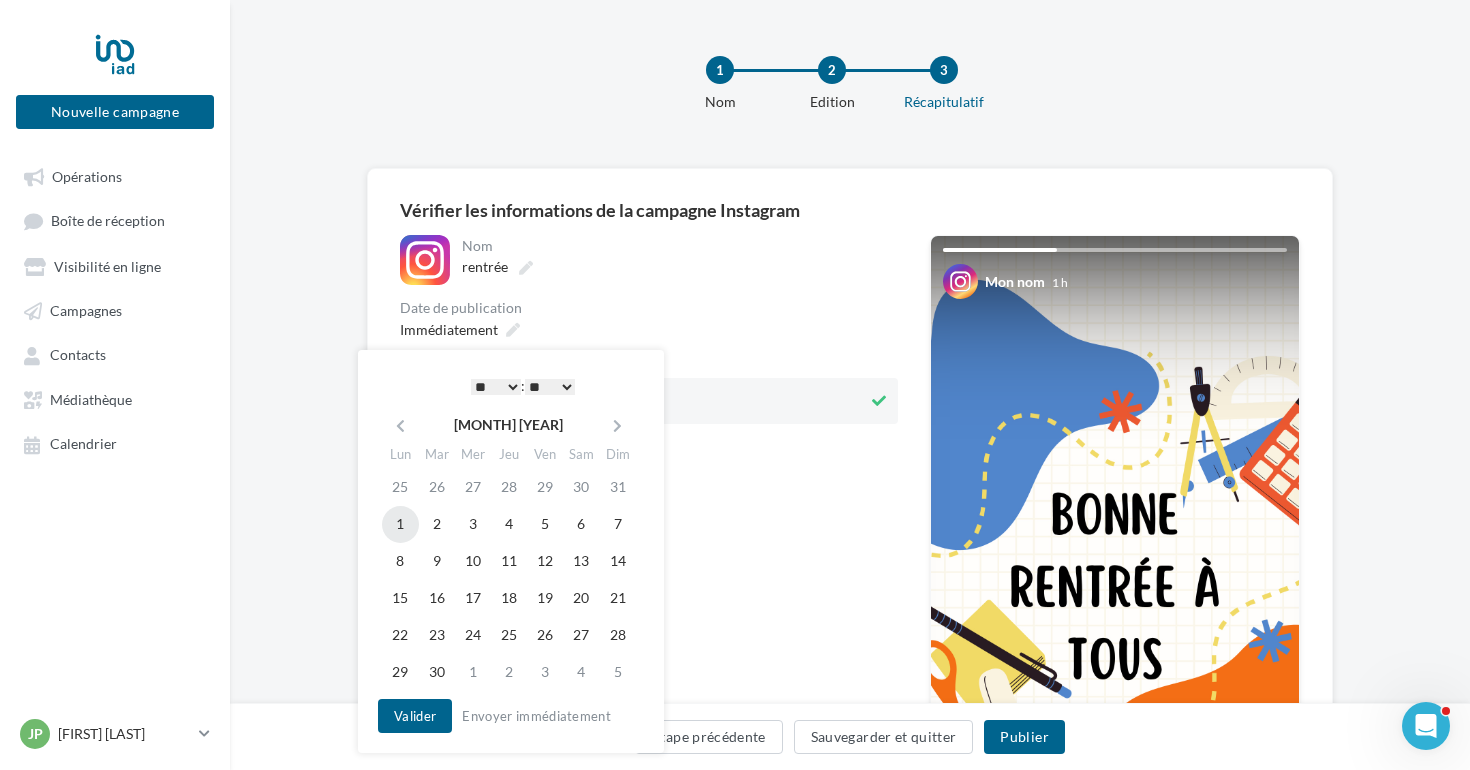 click on "1" at bounding box center (400, 487) 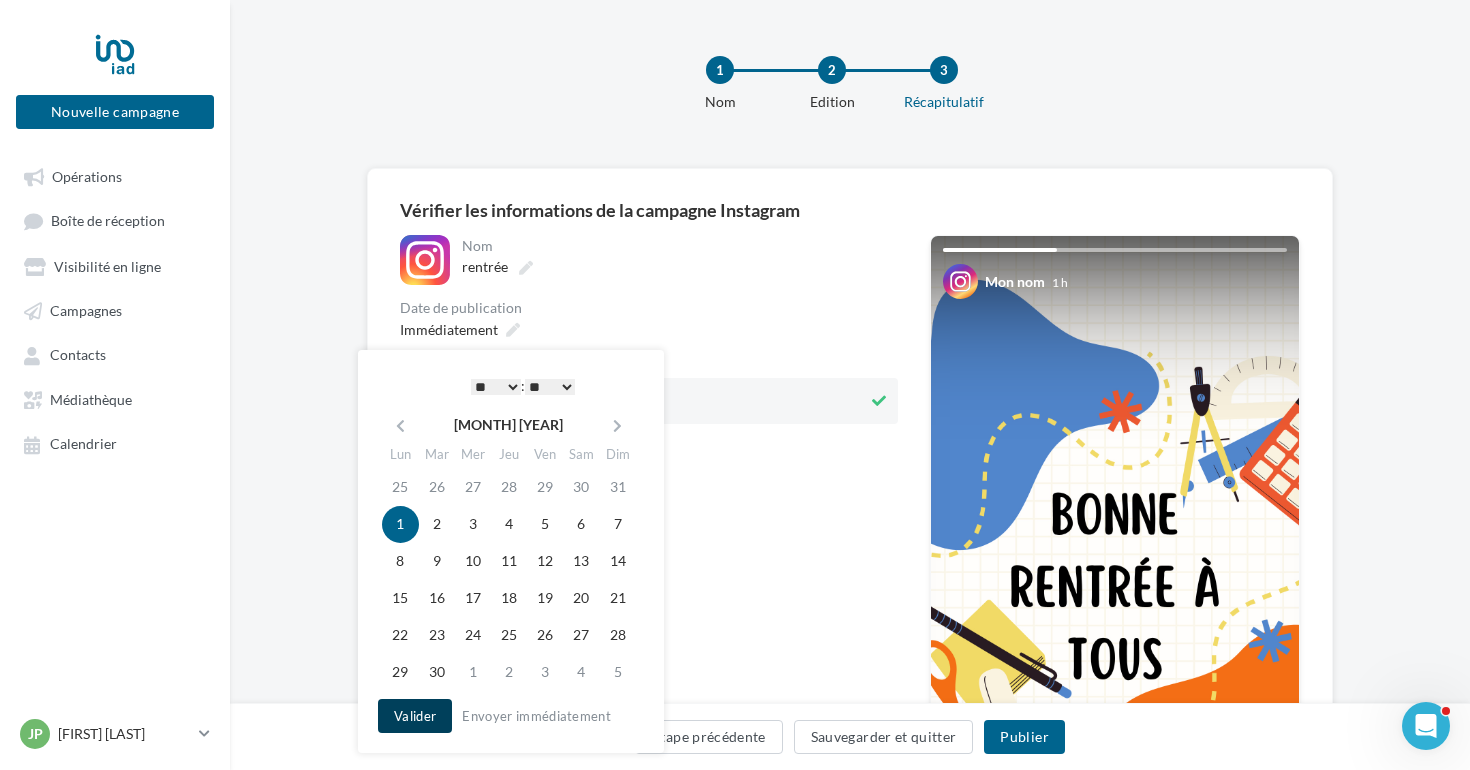 click on "Valider" at bounding box center [415, 716] 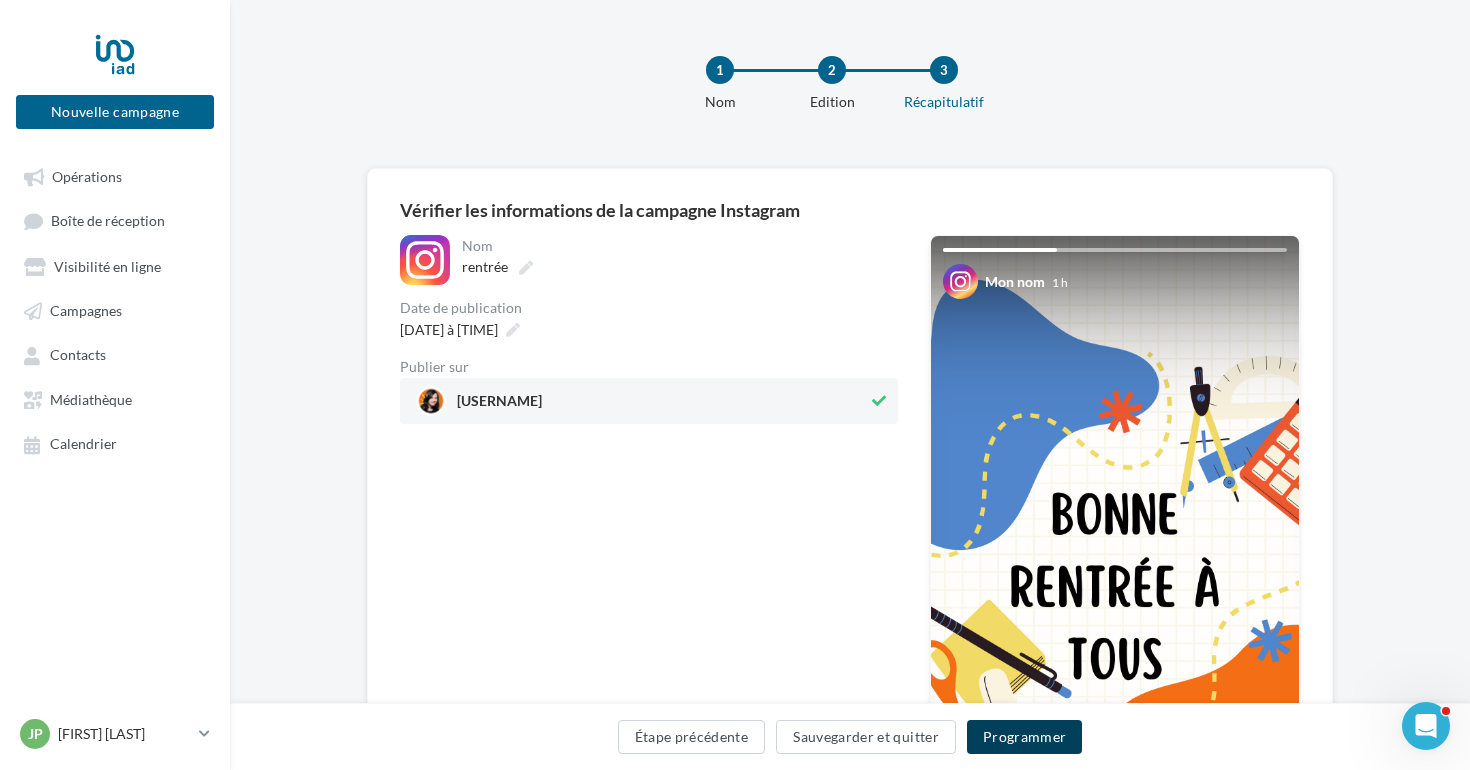 drag, startPoint x: 1058, startPoint y: 735, endPoint x: 734, endPoint y: 551, distance: 372.60165 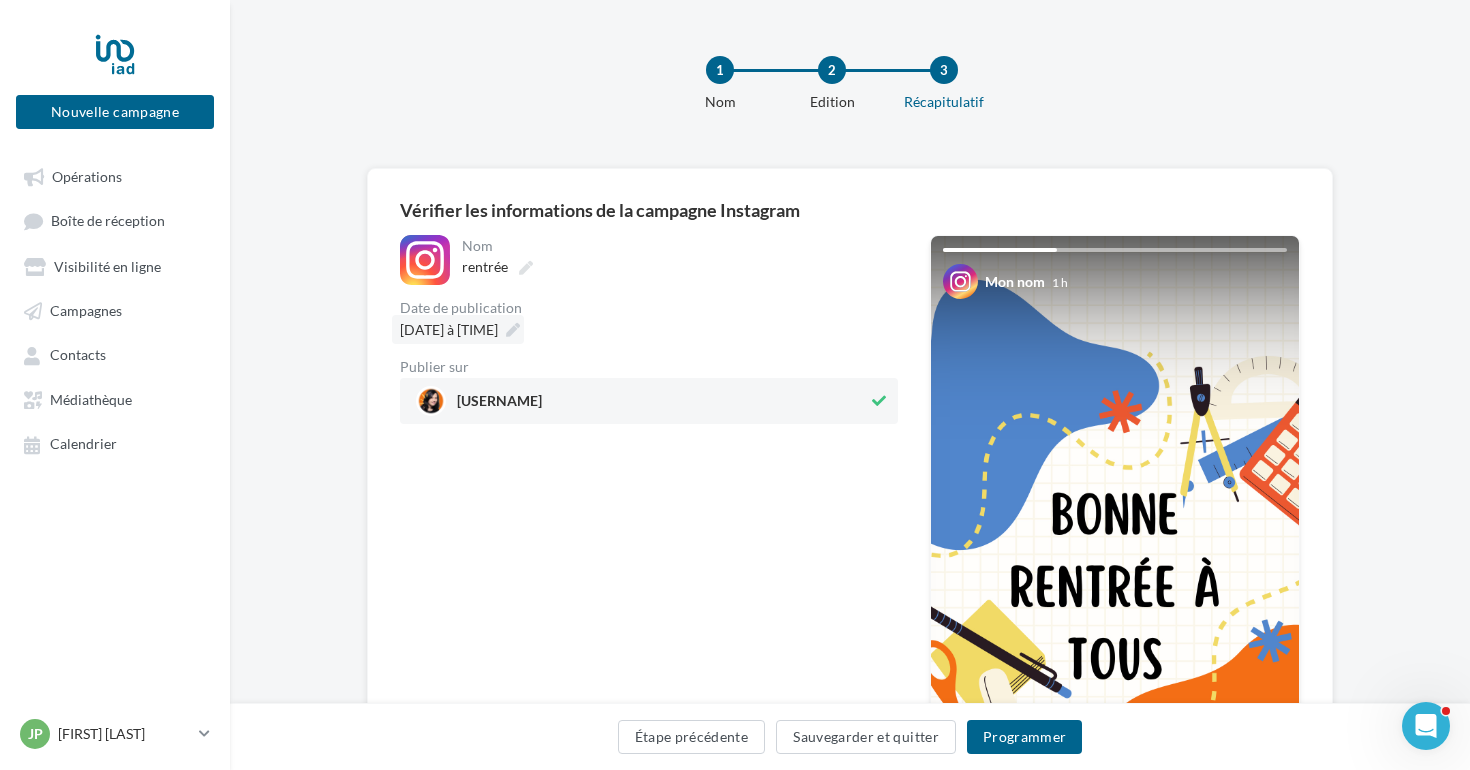 click on "01/09/2025 à 20:20" at bounding box center [458, 329] 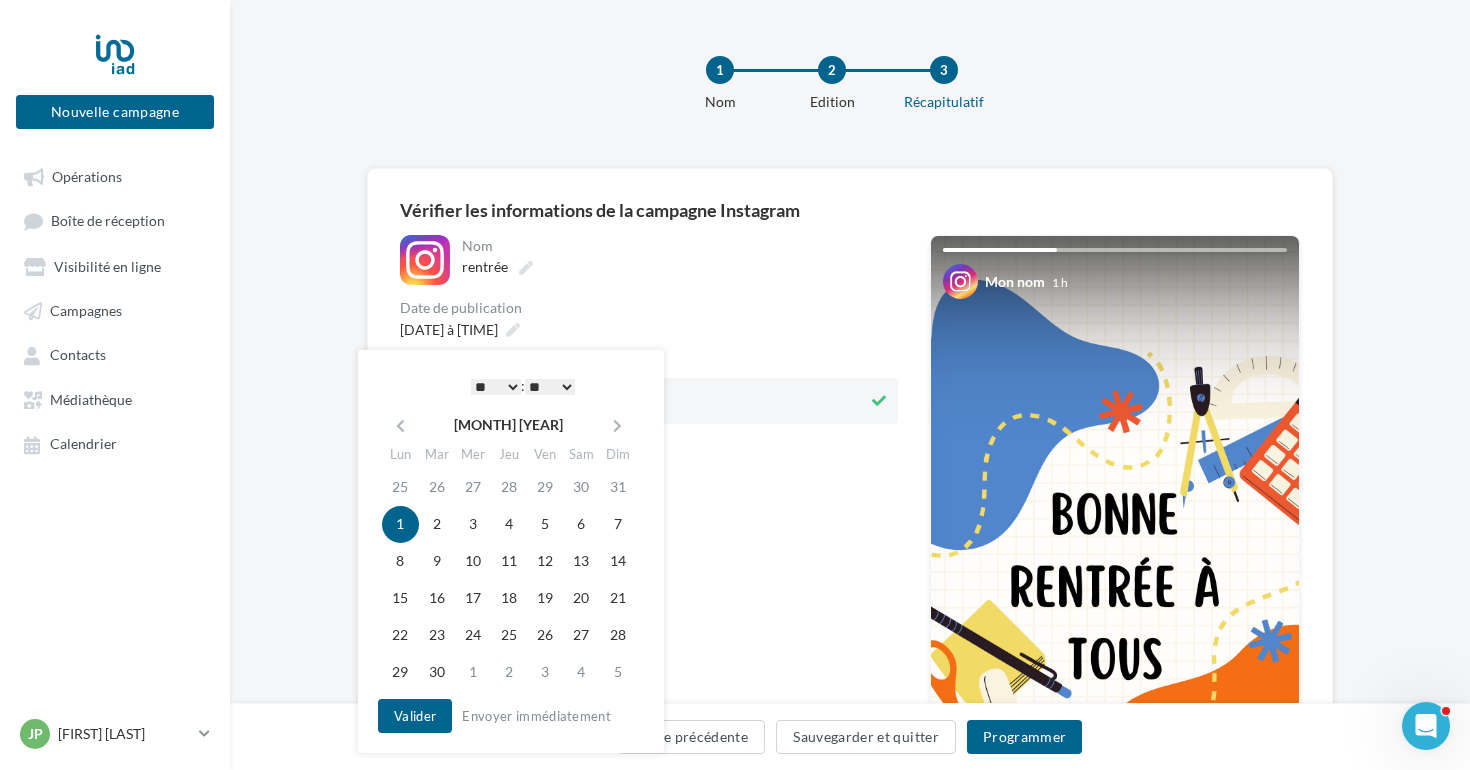 click on "* * * * * * * * * * ** ** ** ** ** ** ** ** ** ** ** ** ** **" at bounding box center [496, 387] 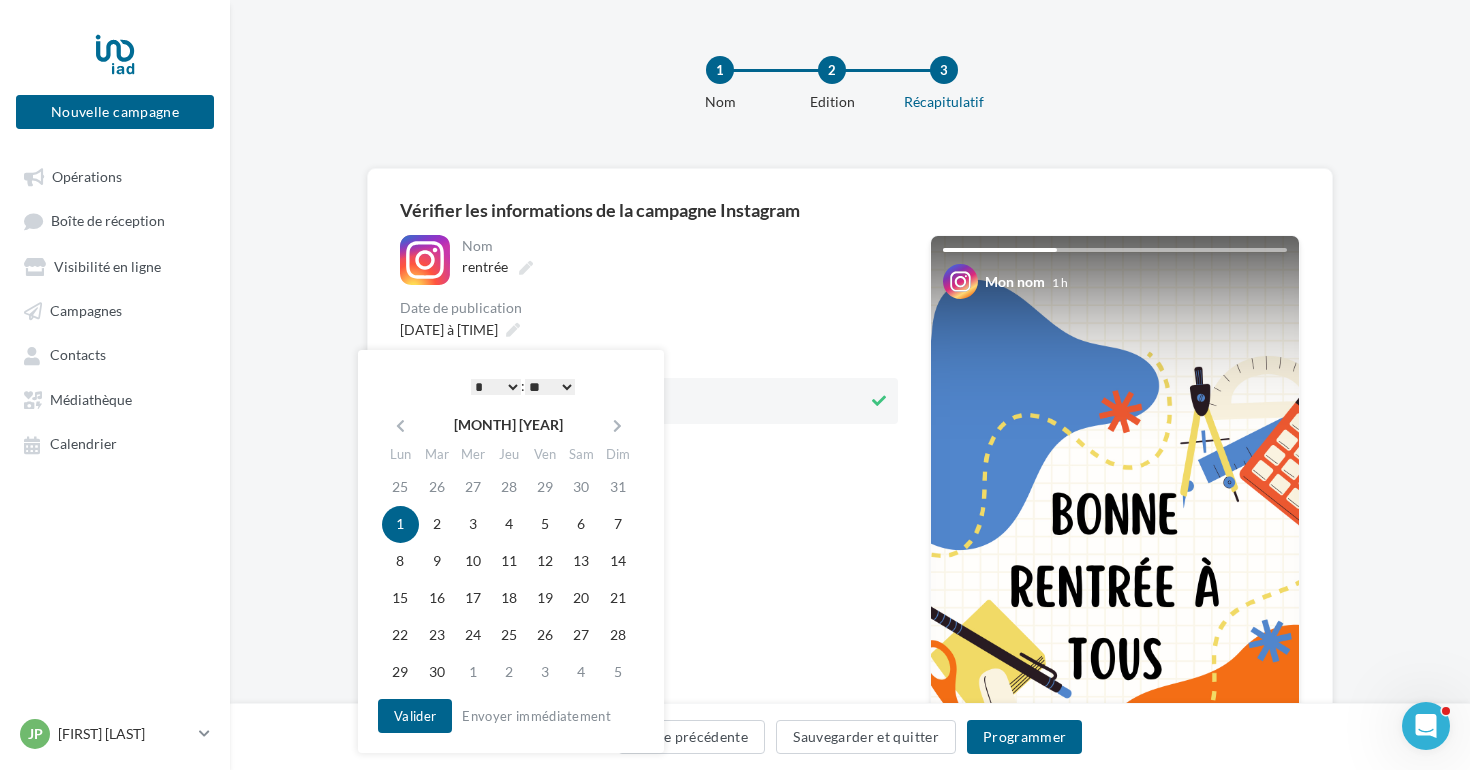 click on "** ** ** ** ** **" at bounding box center (550, 387) 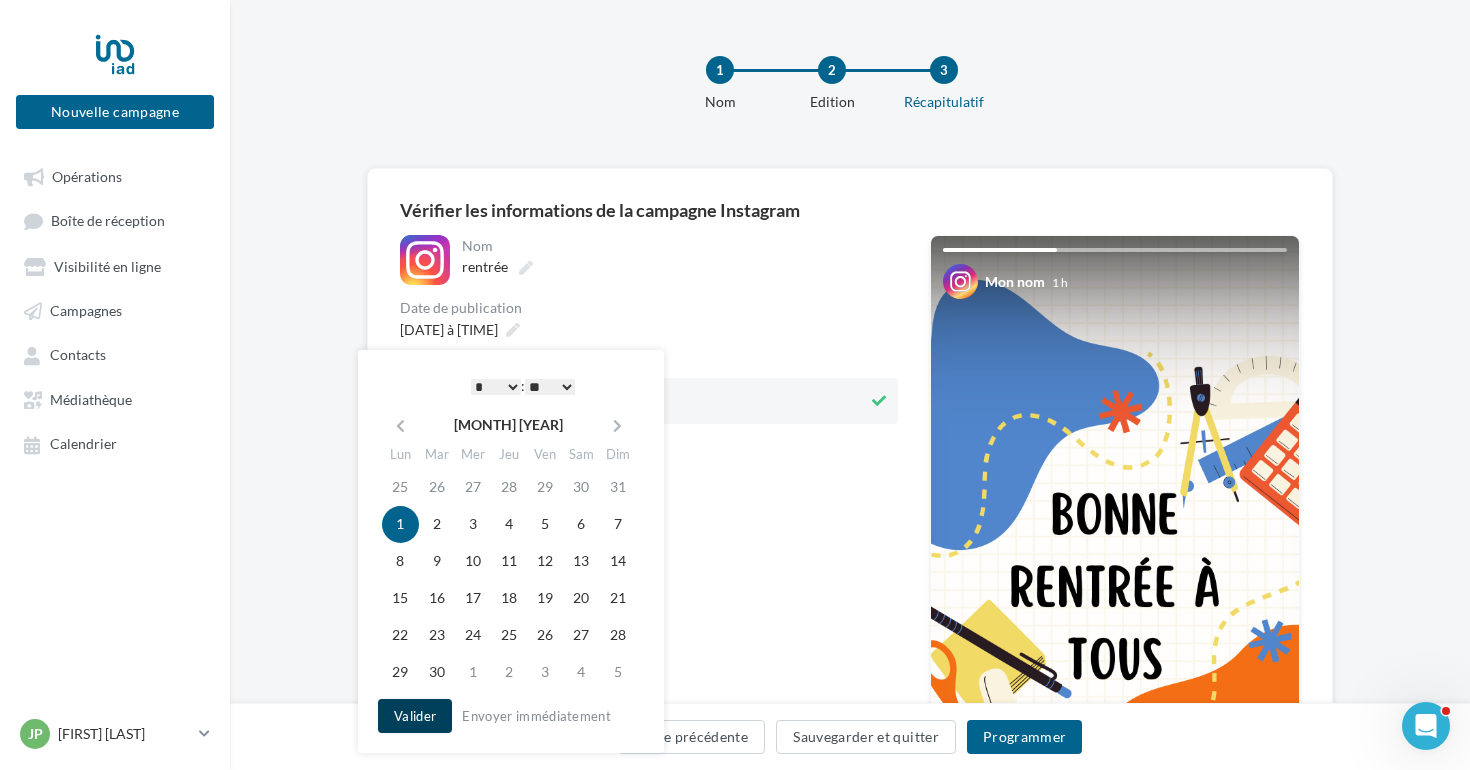 click on "Valider" at bounding box center [415, 716] 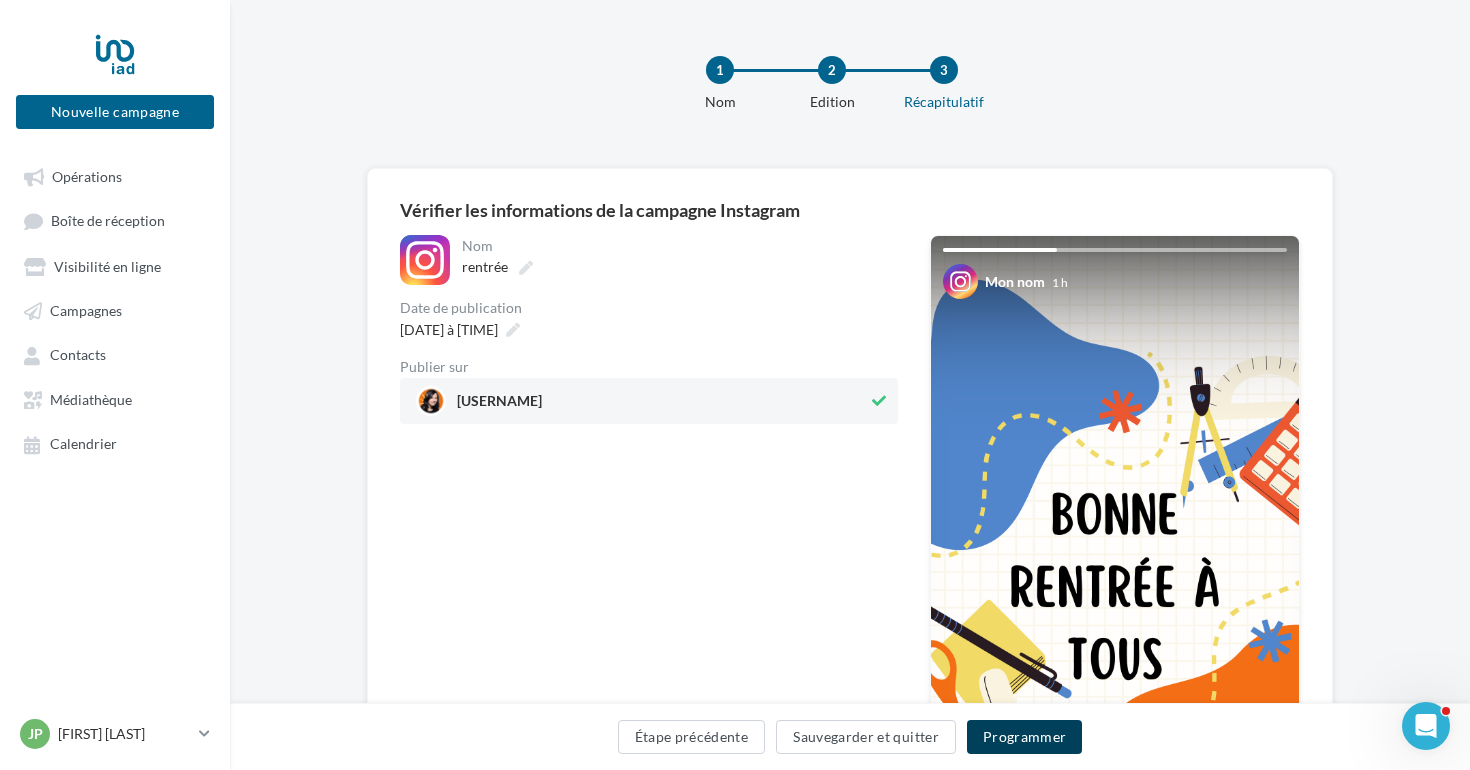 click on "Programmer" at bounding box center [1025, 737] 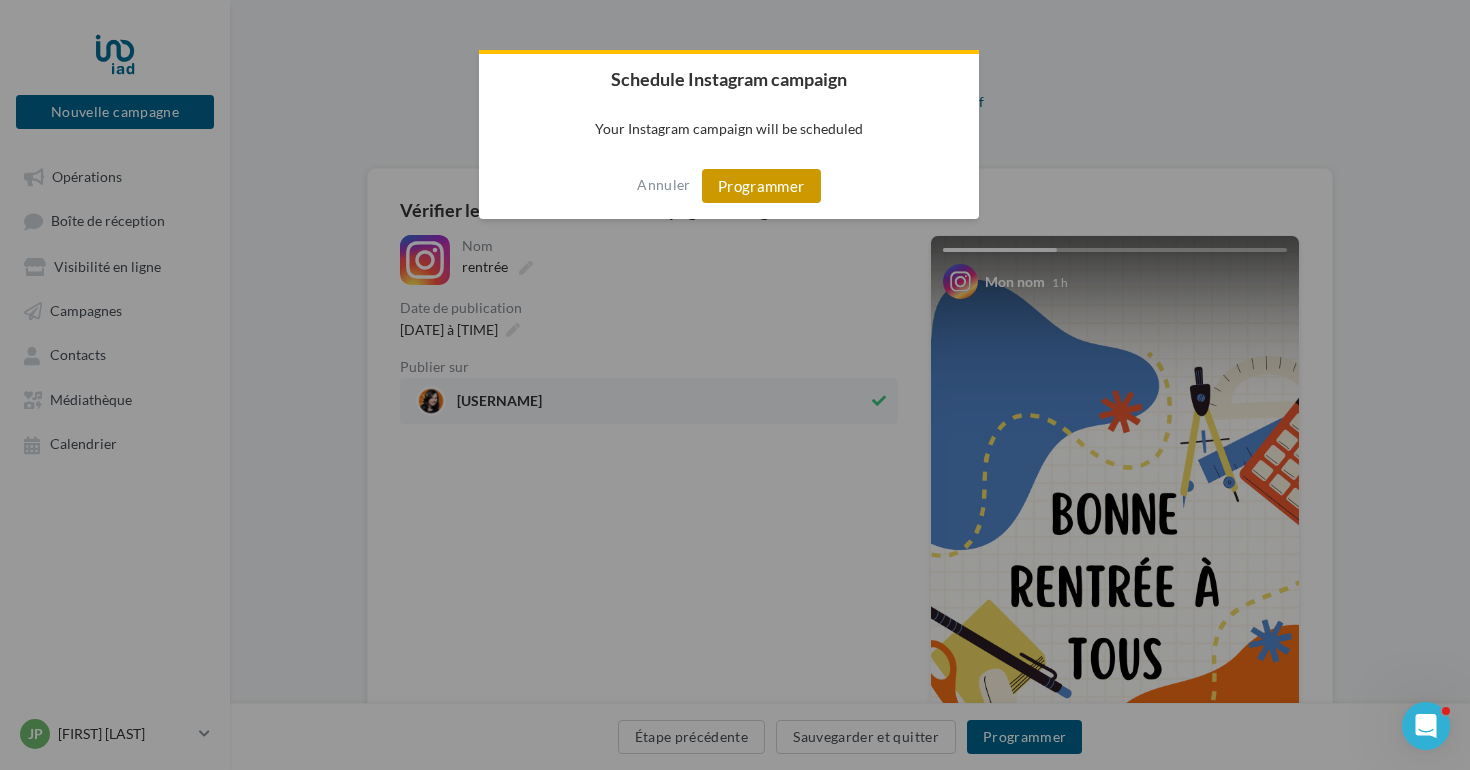 click on "Programmer" at bounding box center (761, 186) 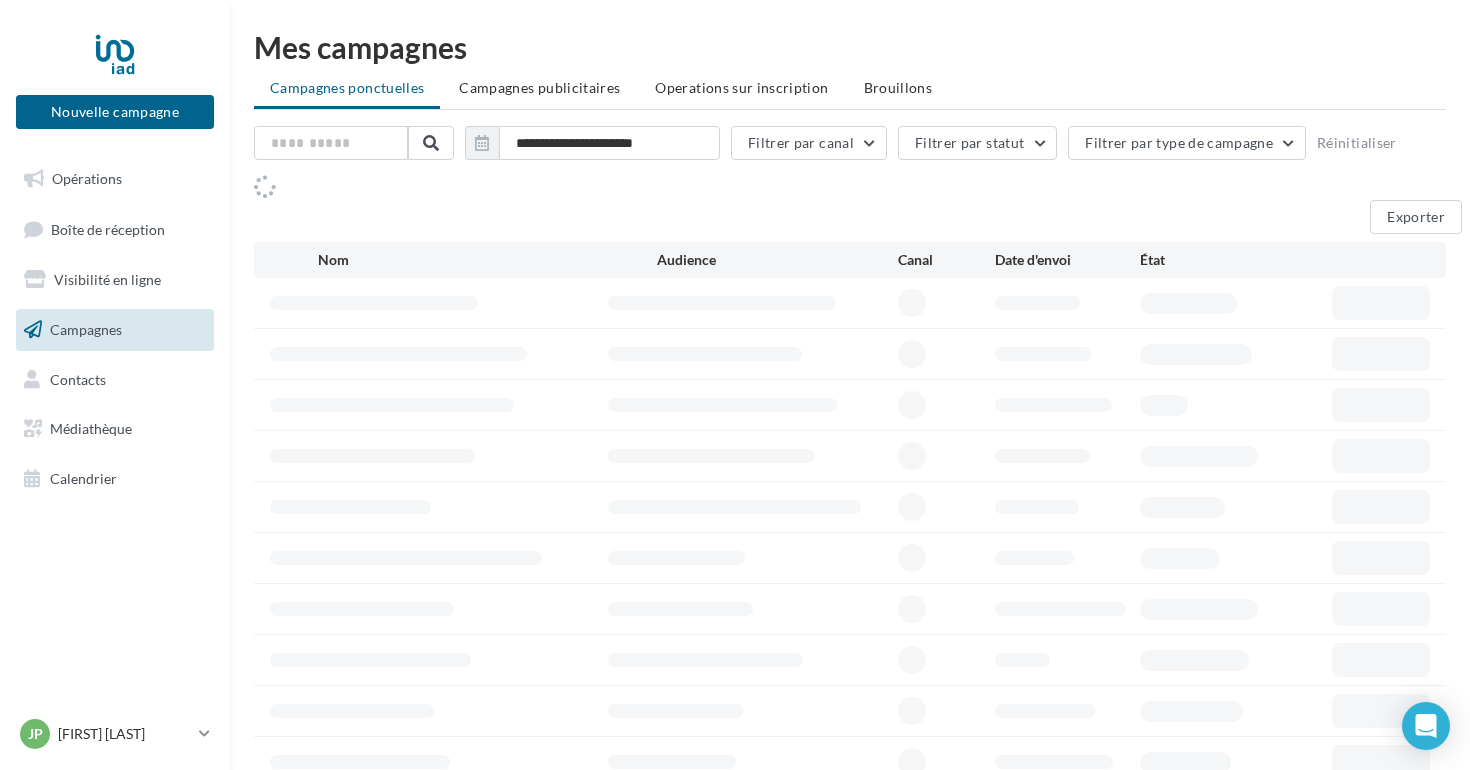 scroll, scrollTop: 0, scrollLeft: 0, axis: both 